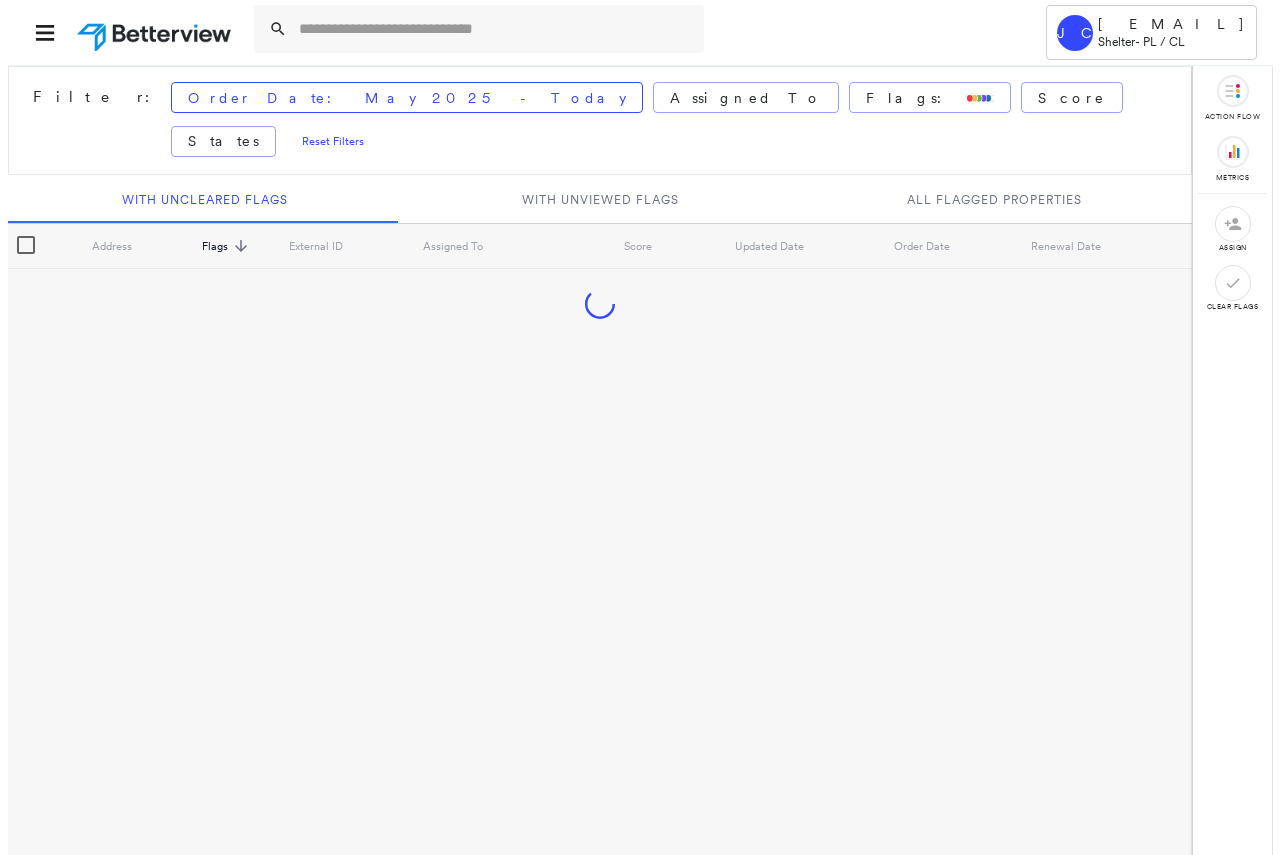 scroll, scrollTop: 0, scrollLeft: 0, axis: both 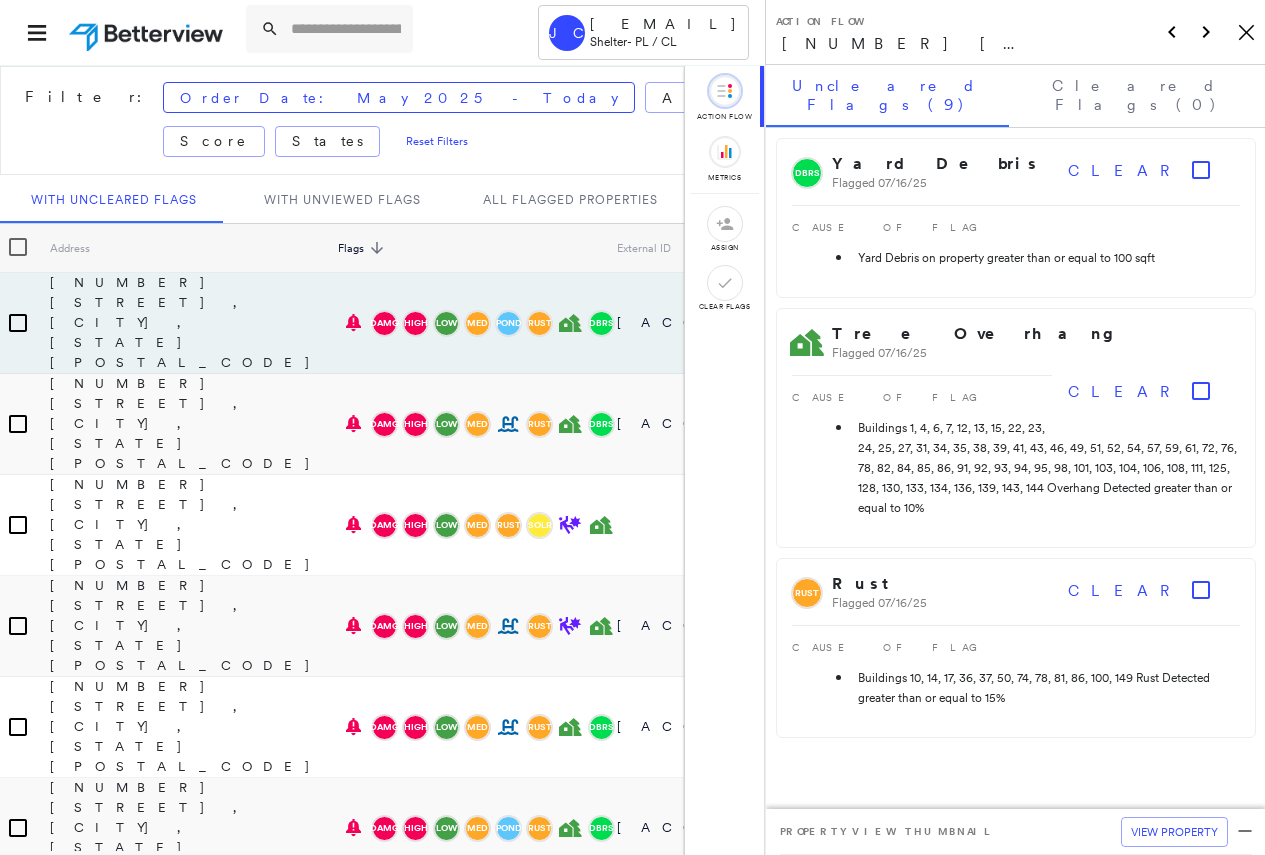 click on "Icon_Closemodal" 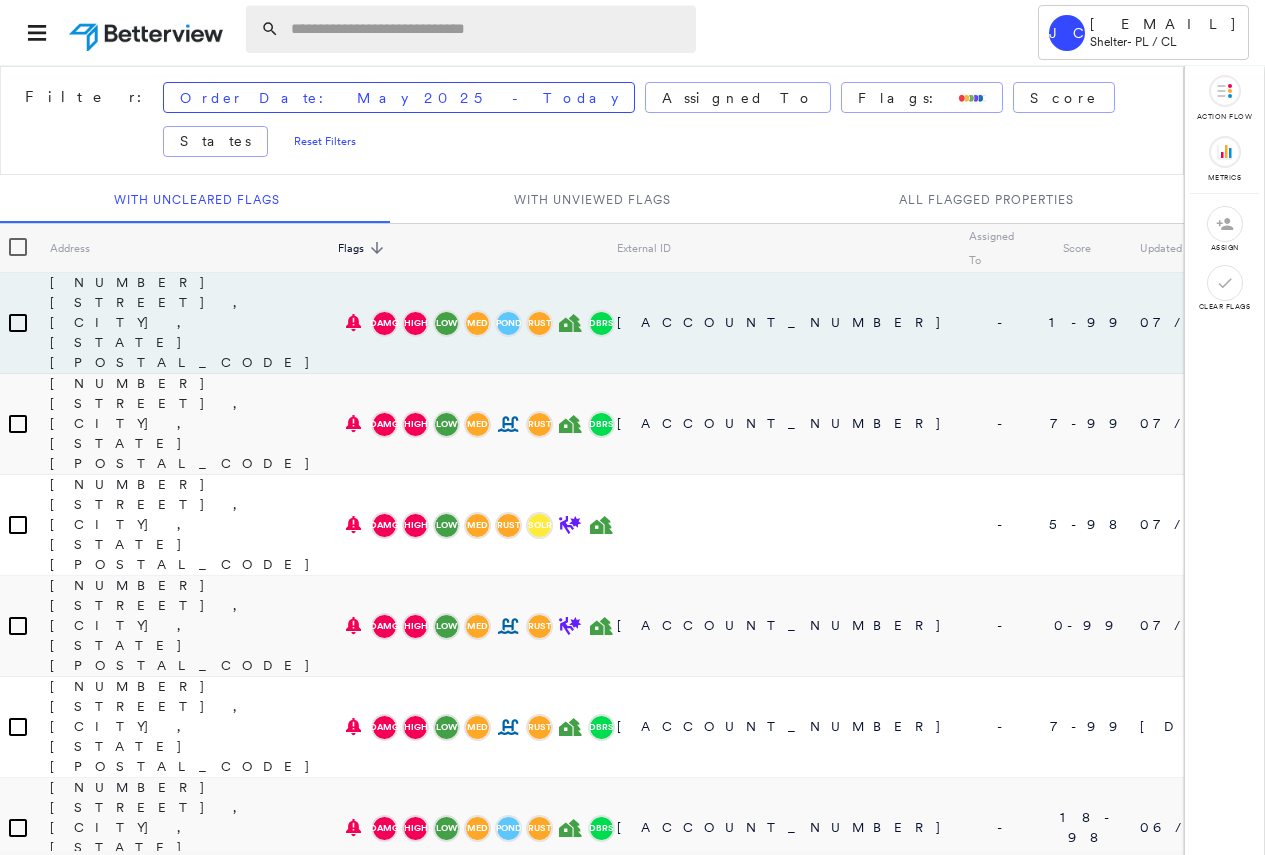 click at bounding box center [487, 29] 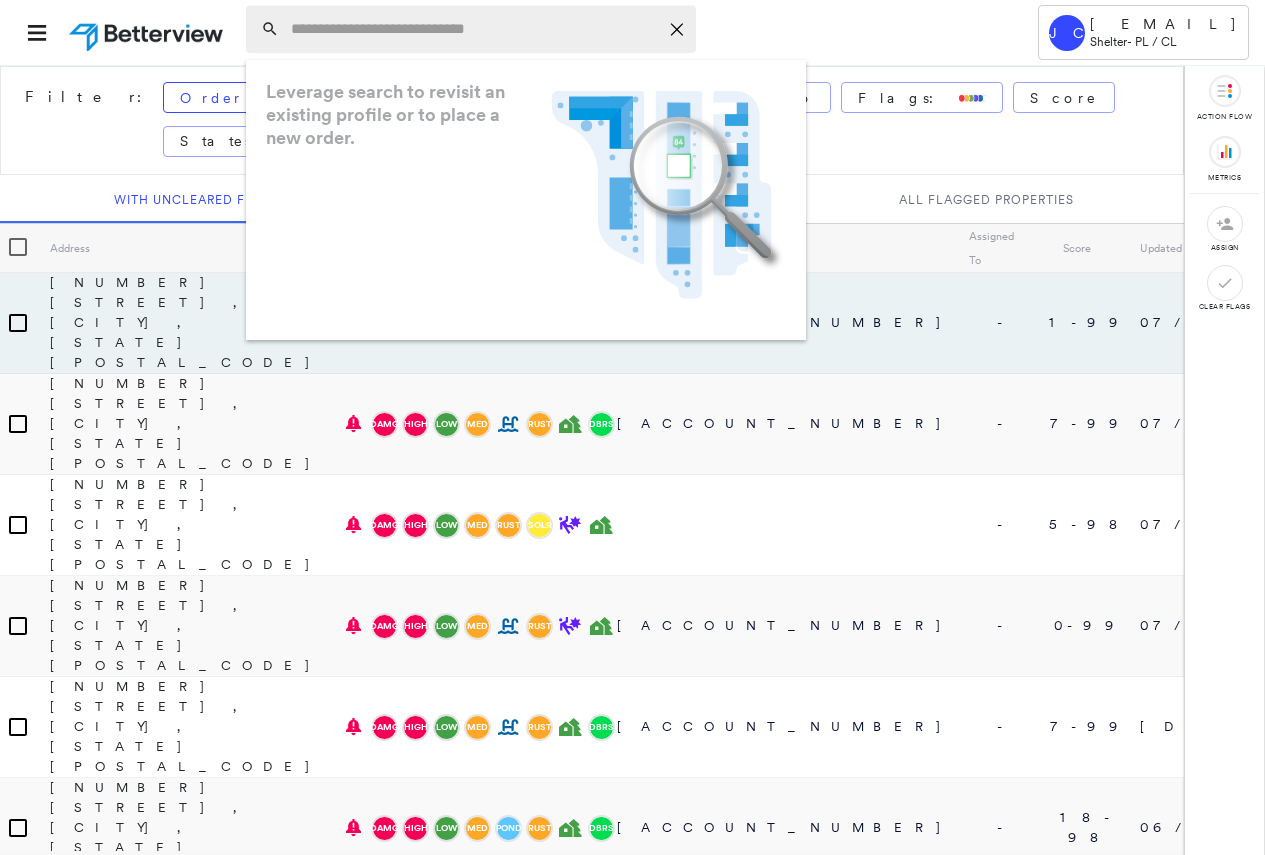 paste on "**********" 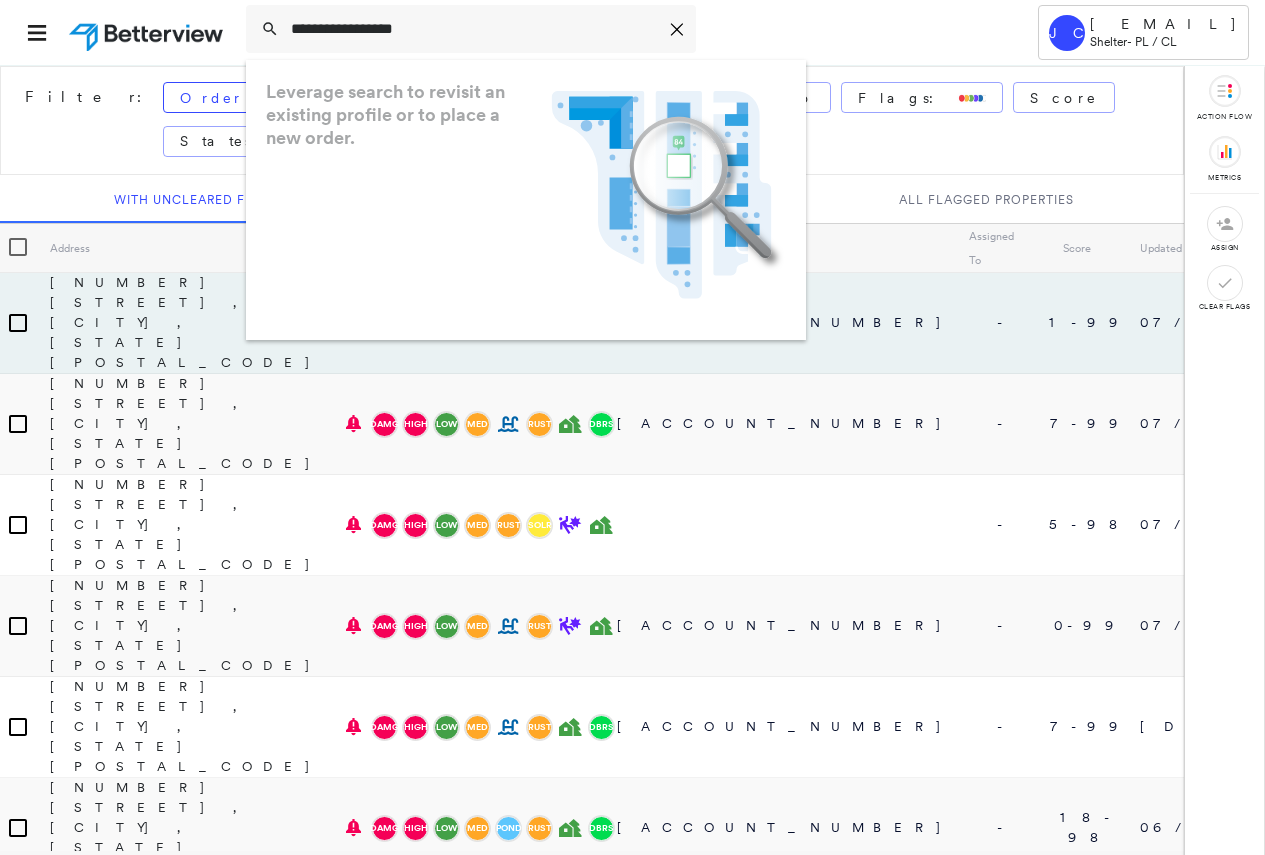 click on "Leverage search to revisit an existing profile or to place a new order. .landscape-no-results-icon_svg__cls-3{fill:#5bafe7}.landscape-no-results-icon_svg__cls-4{fill:#90c5ee}.landscape-no-results-icon_svg__cls-12{fill:#33a4e3}.landscape-no-results-icon_svg__cls-13{fill:#fff}.landscape-no-results-icon_svg__cls-15{opacity:.3;mix-blend-mode:multiply}.landscape-no-results-icon_svg__cls-17{fill:#00a74f}" at bounding box center [526, 200] 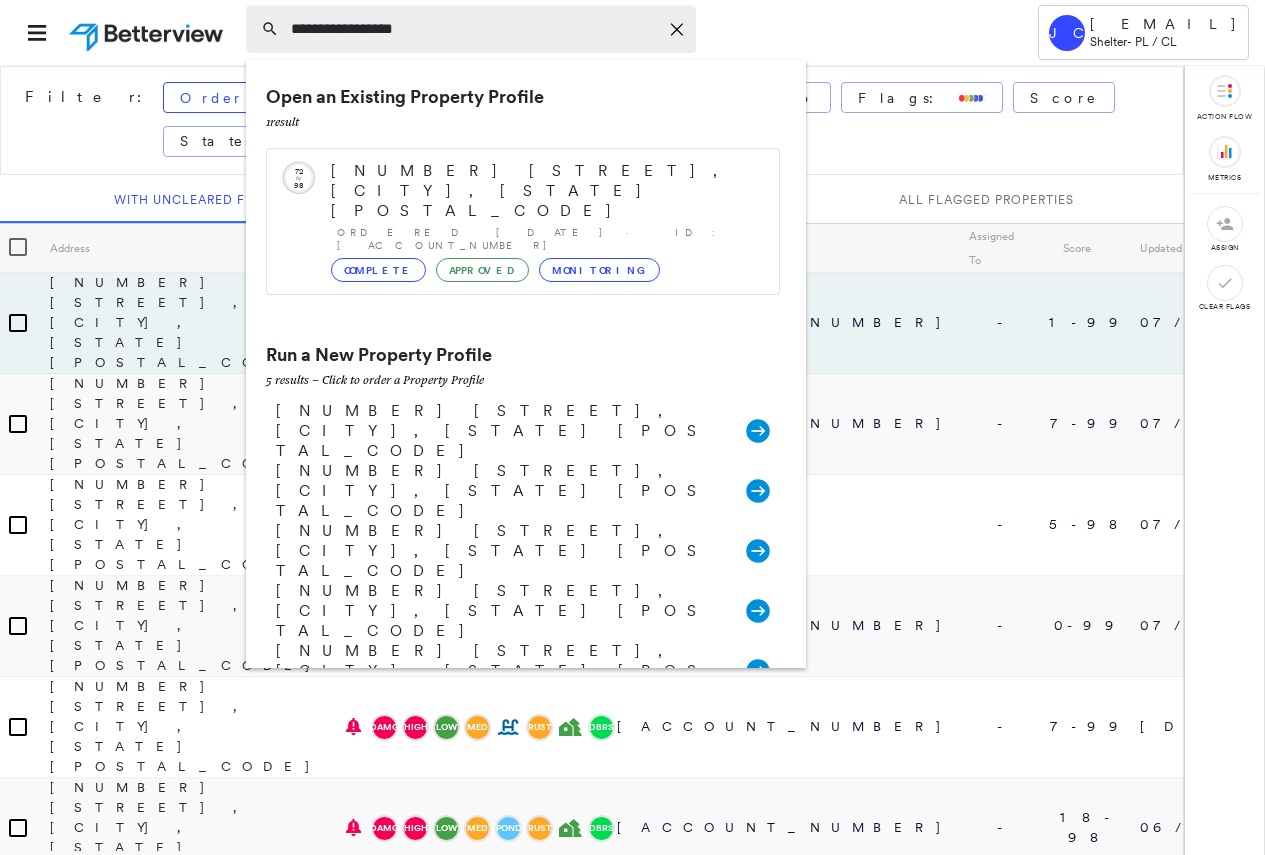 click on "**********" at bounding box center (474, 29) 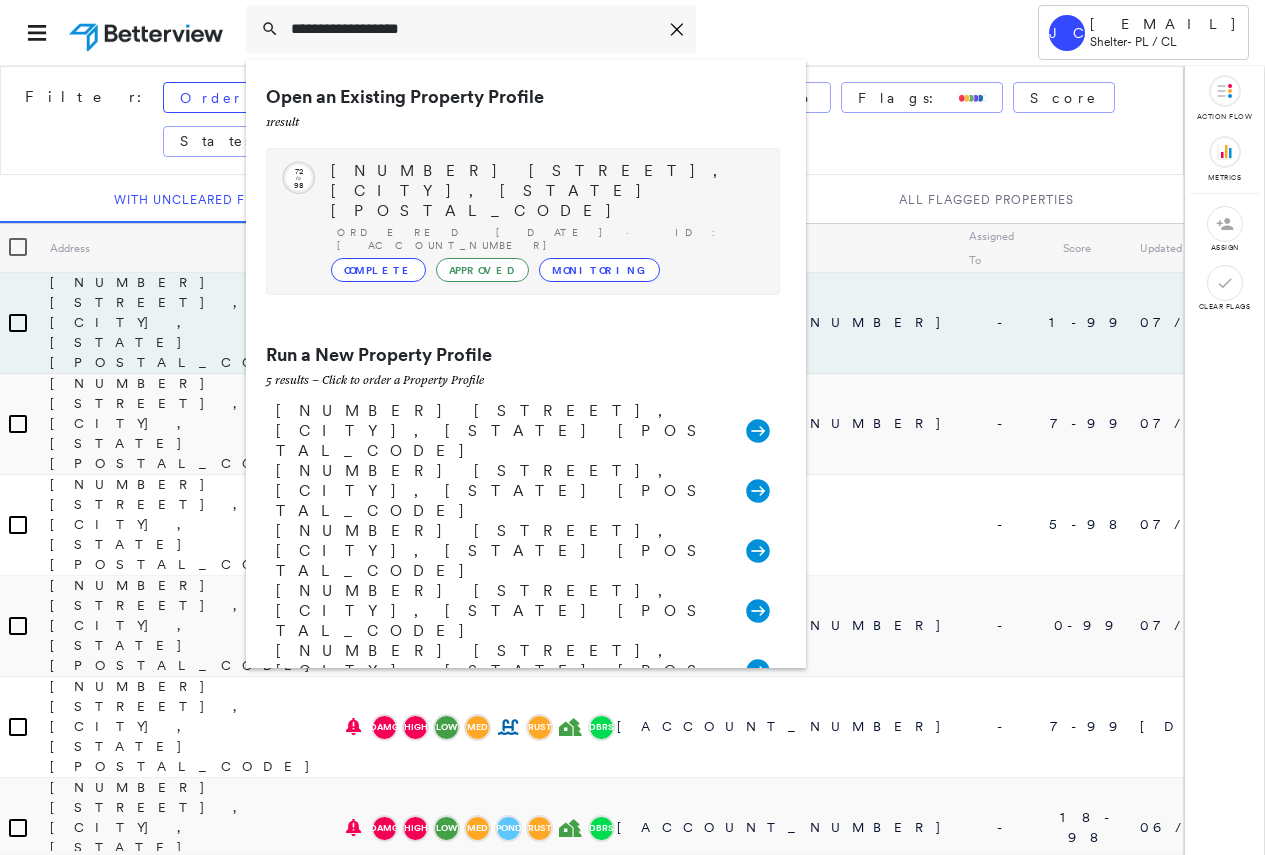 type on "**********" 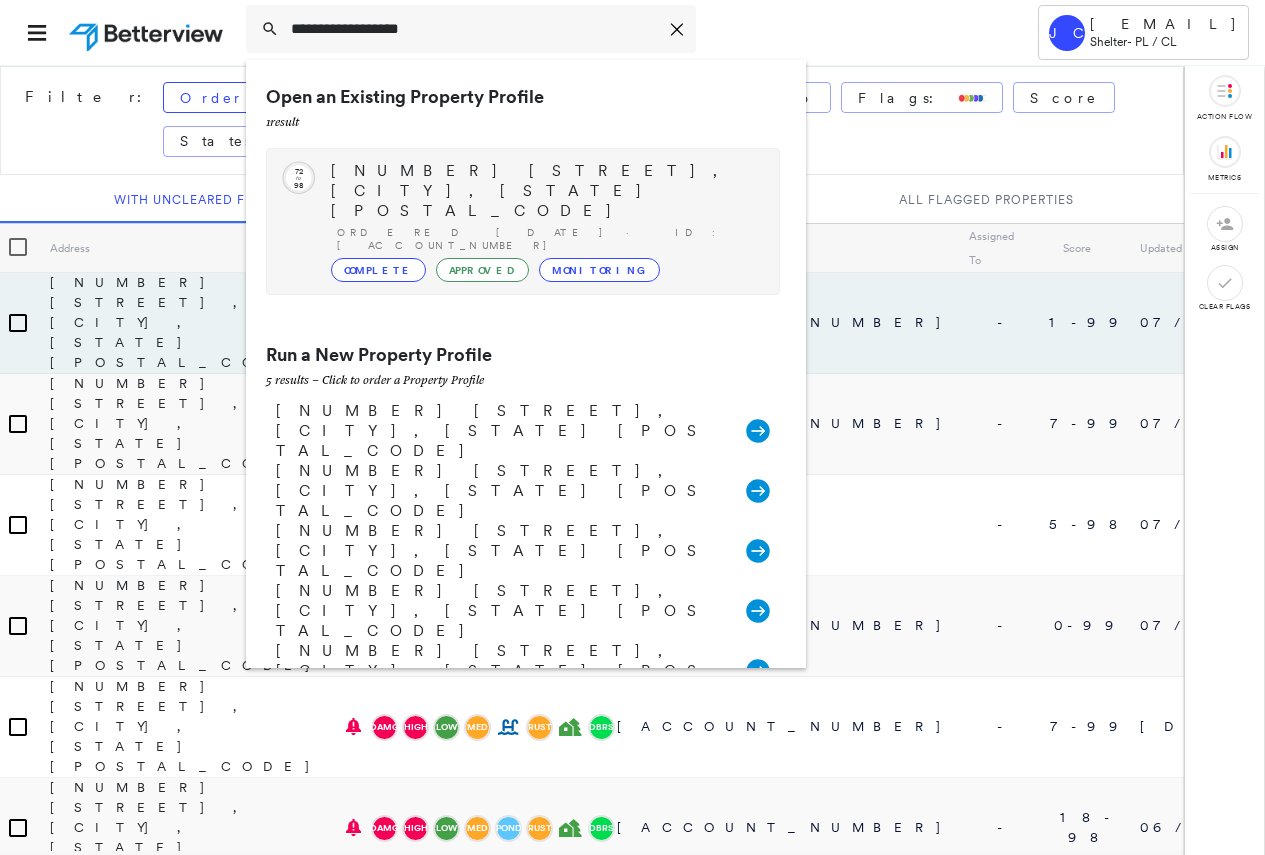 click on "114 S Lombardy Dr, South Bend, IN 46619" at bounding box center [545, 191] 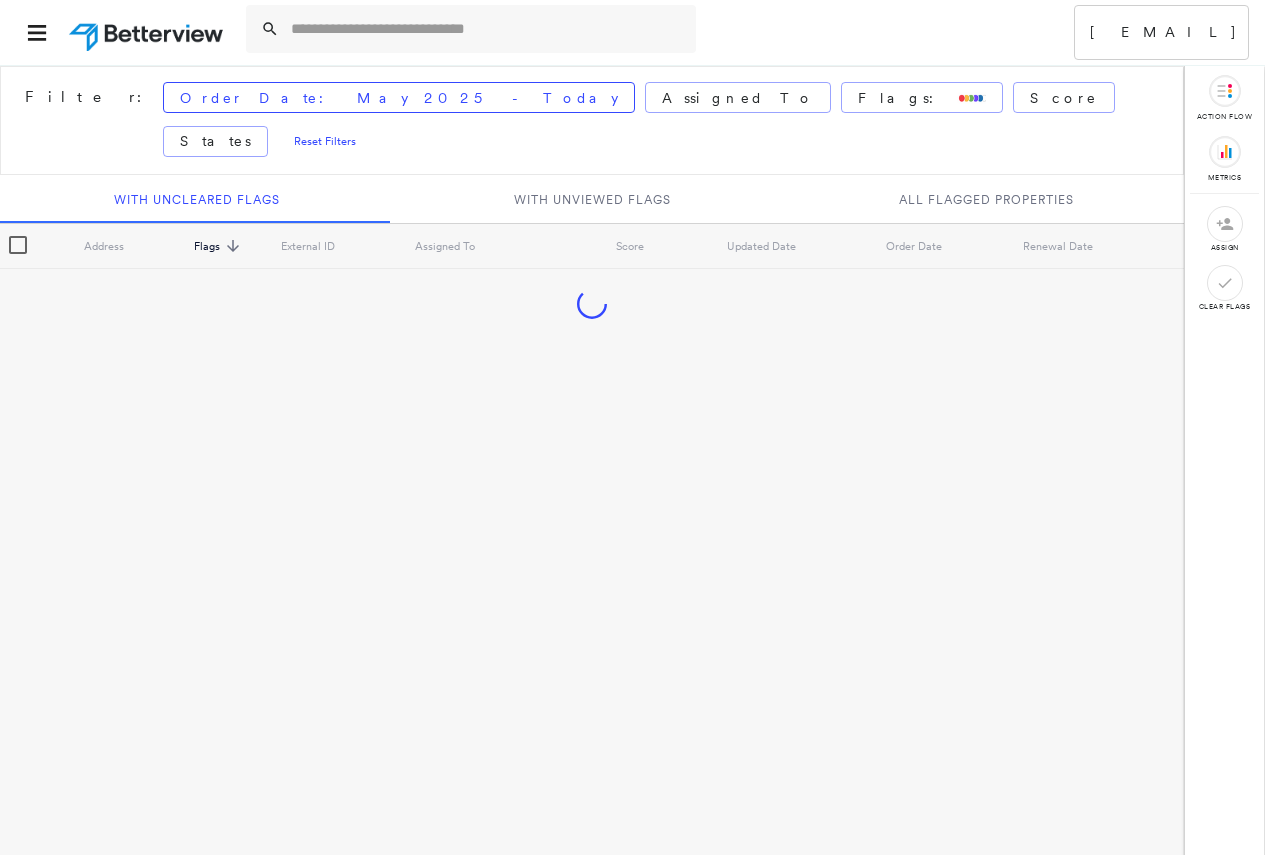 scroll, scrollTop: 0, scrollLeft: 0, axis: both 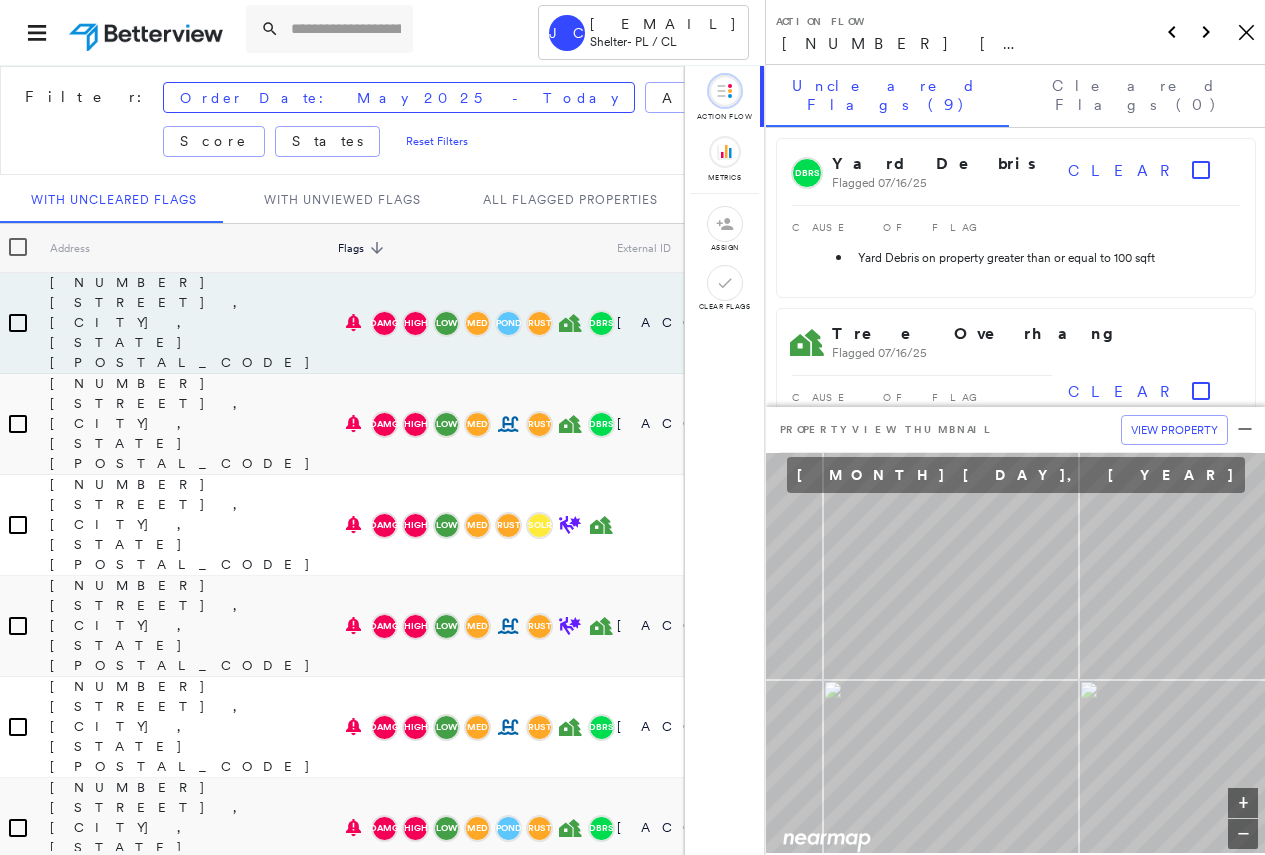 click on "Icon_Closemodal" 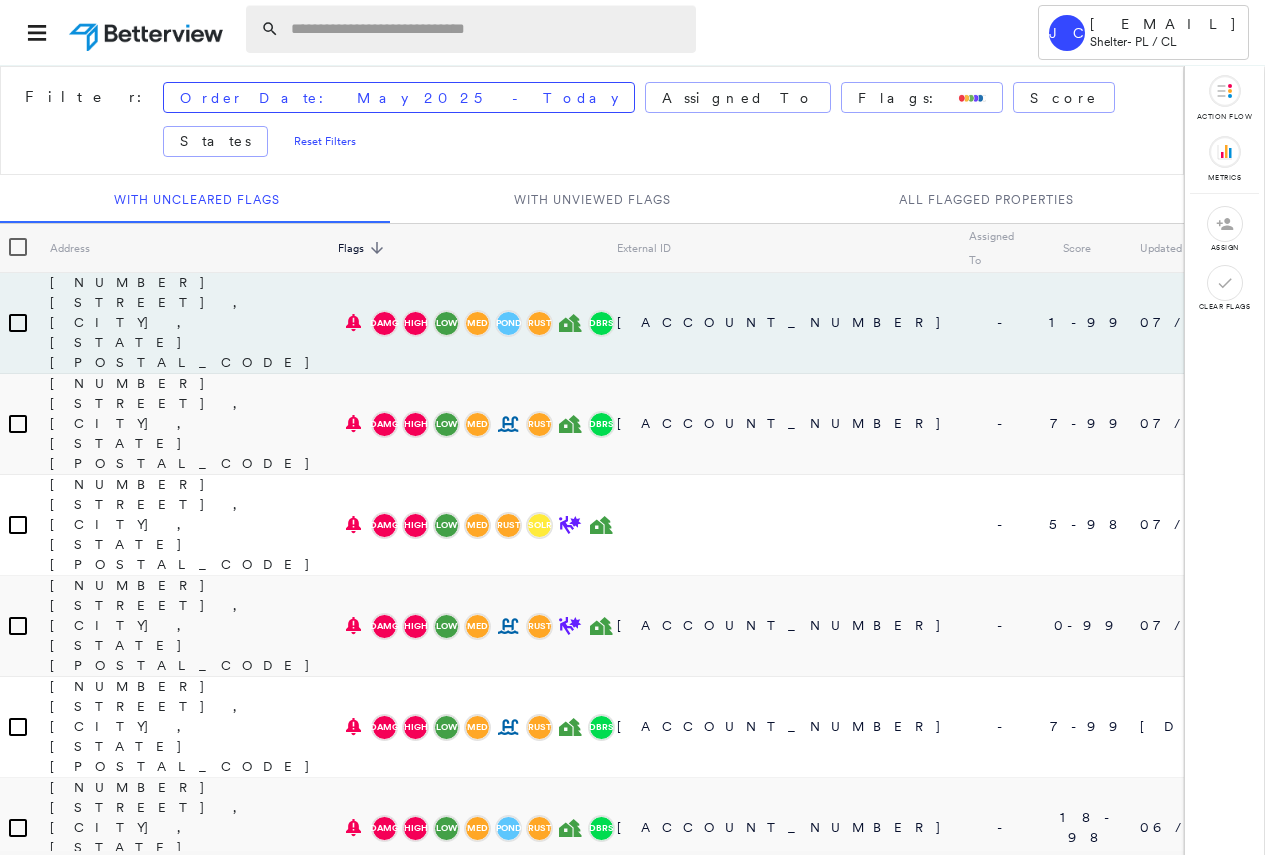 click at bounding box center (487, 29) 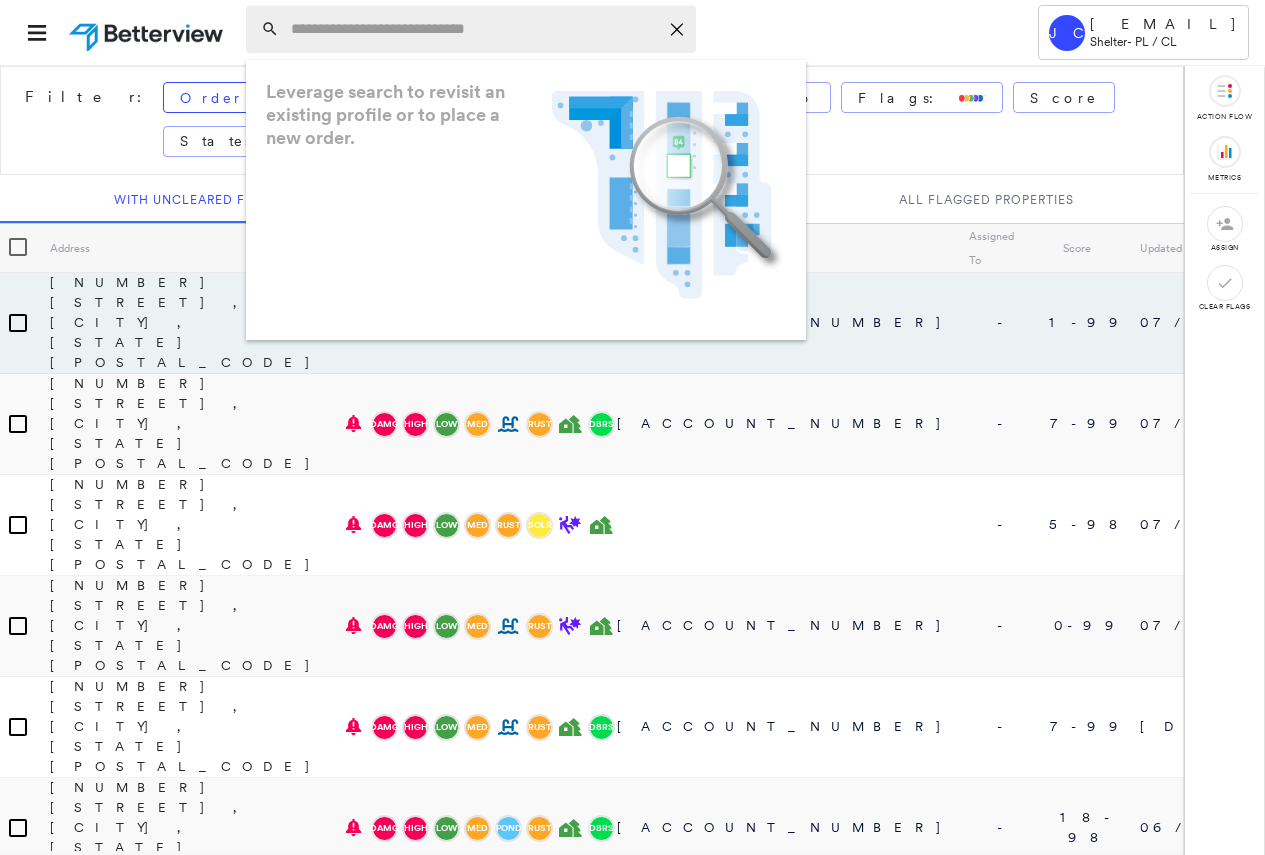 paste on "**********" 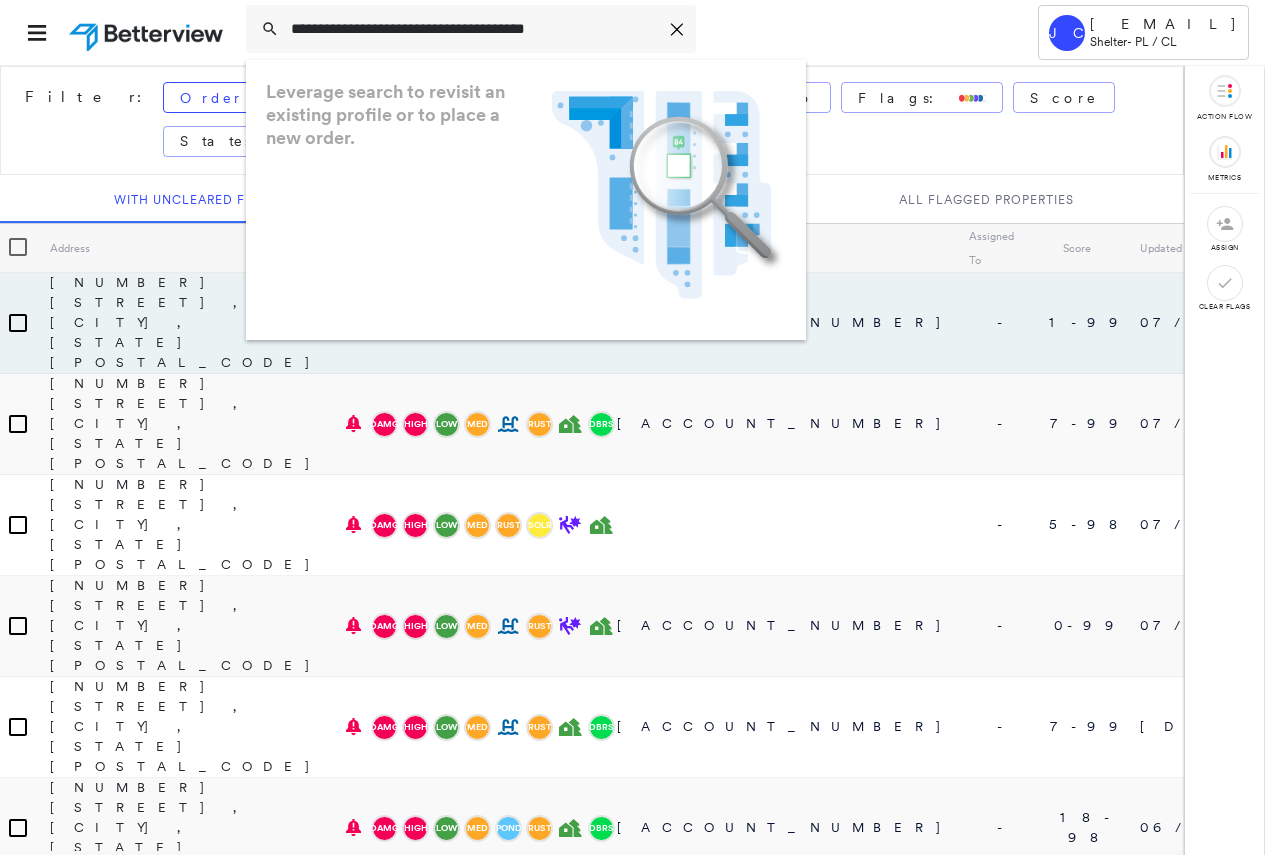 type on "**********" 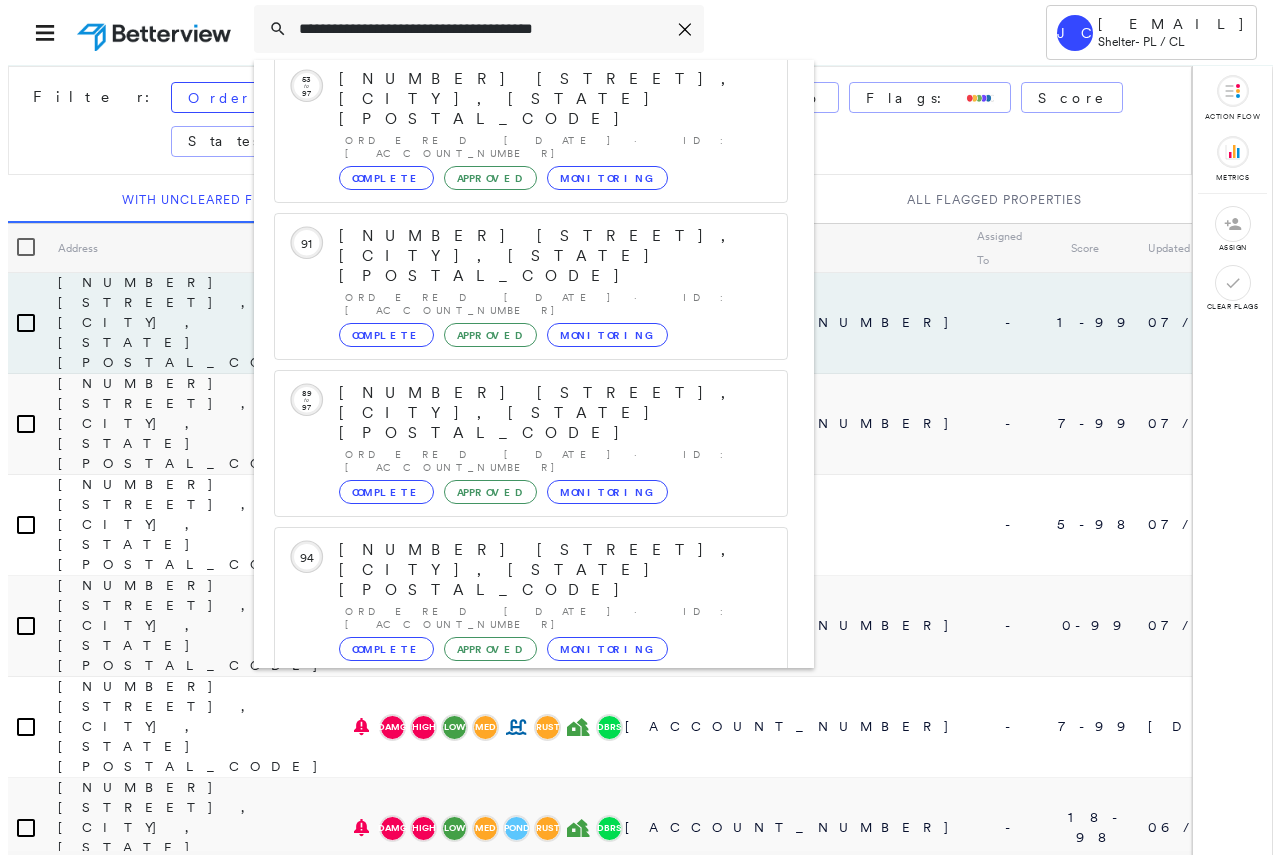 scroll, scrollTop: 213, scrollLeft: 0, axis: vertical 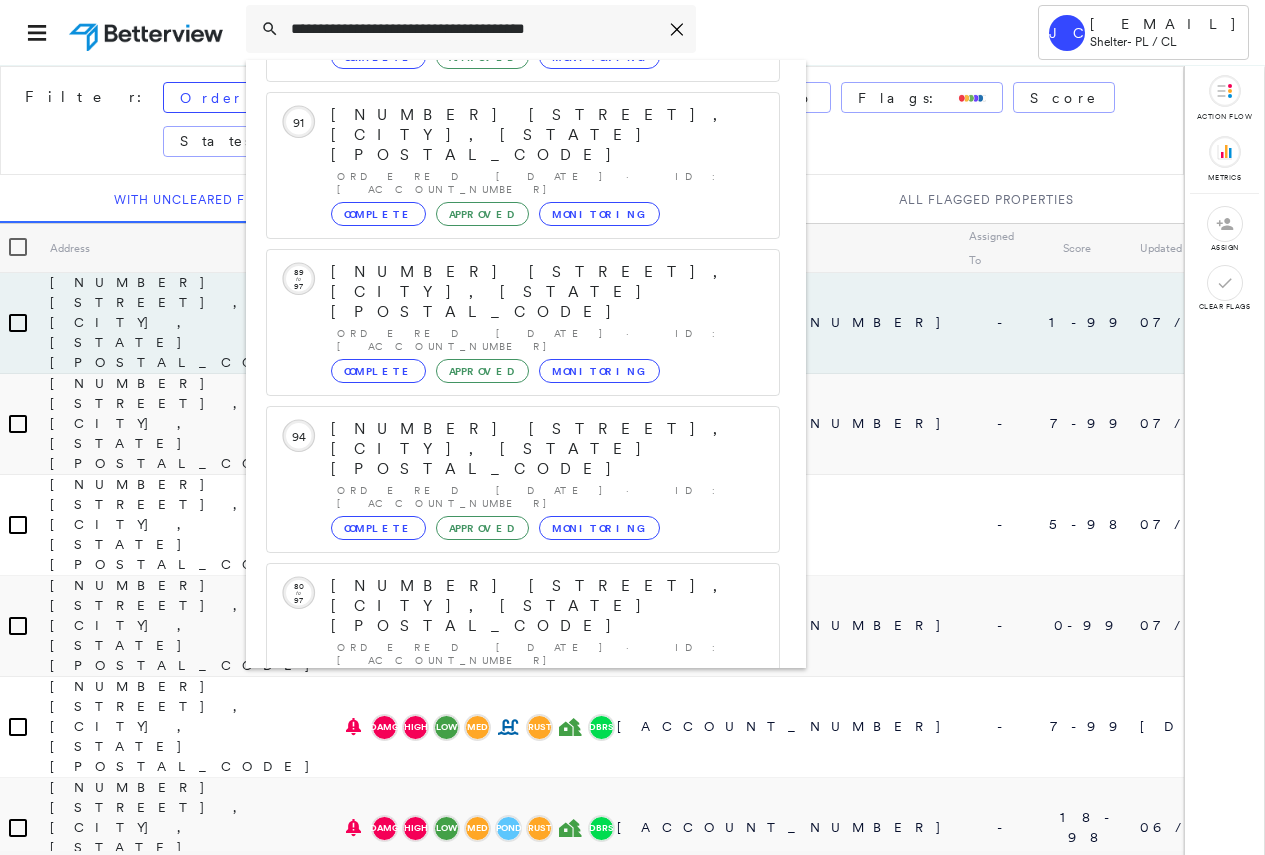 click on "[NUMBER] [STREET], [CITY], [STATE] [POSTAL_CODE], USA" at bounding box center [501, 898] 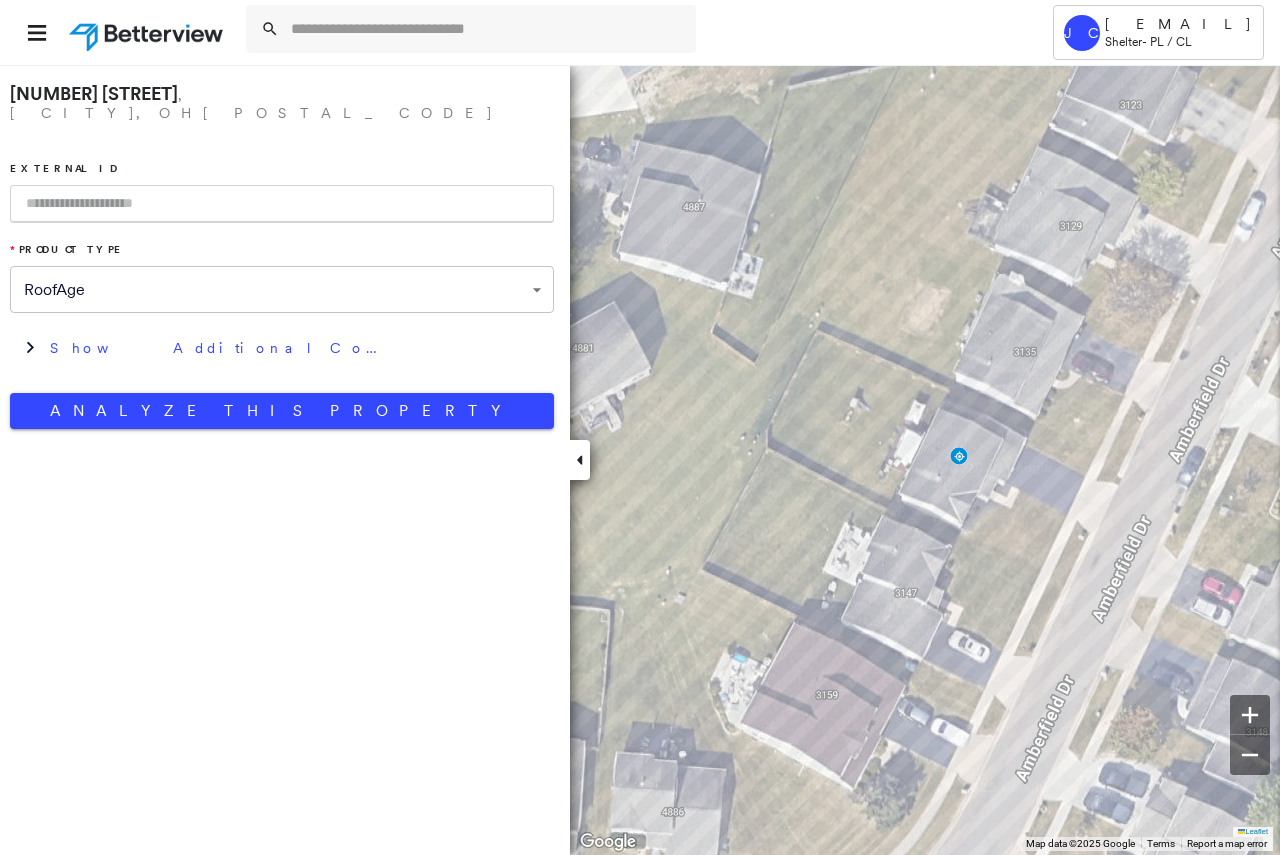 click on "**********" at bounding box center [640, 427] 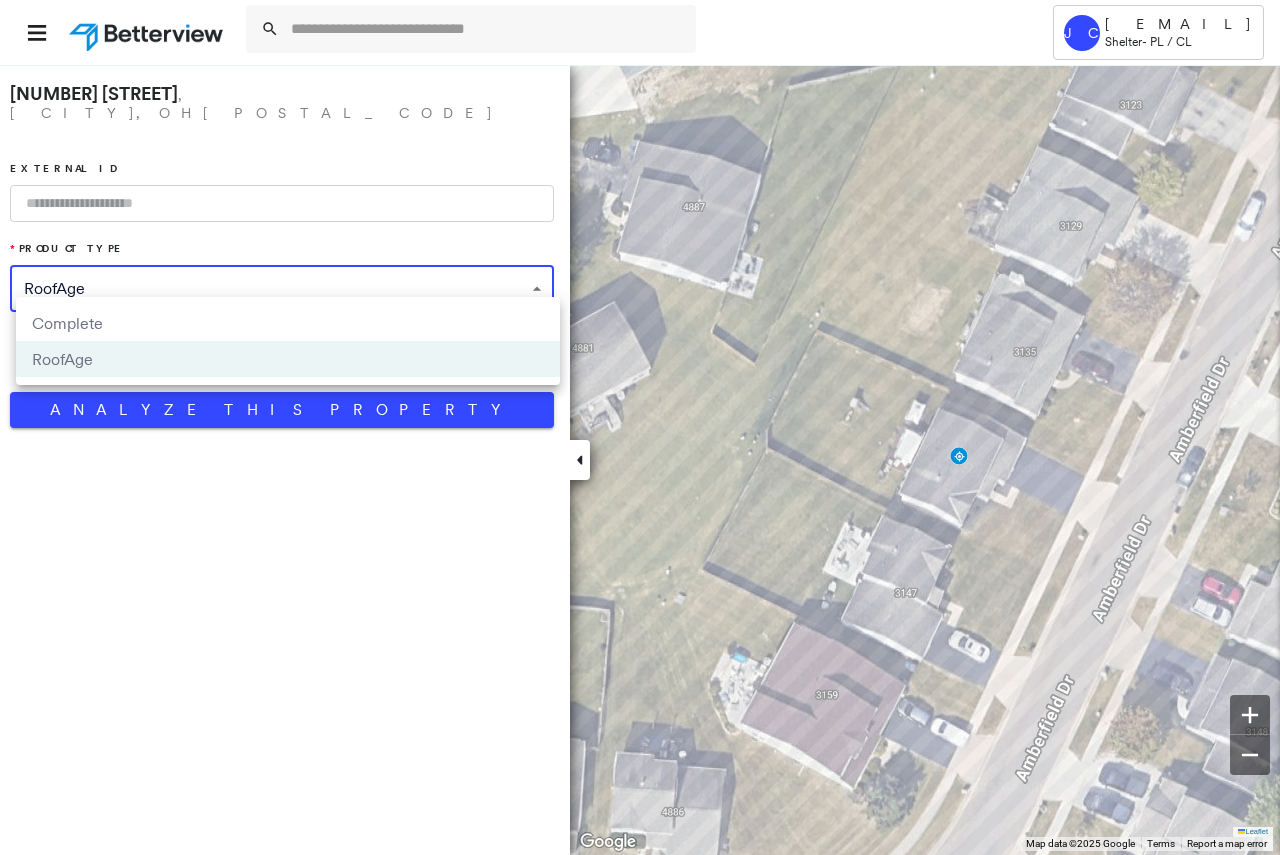 click at bounding box center [640, 427] 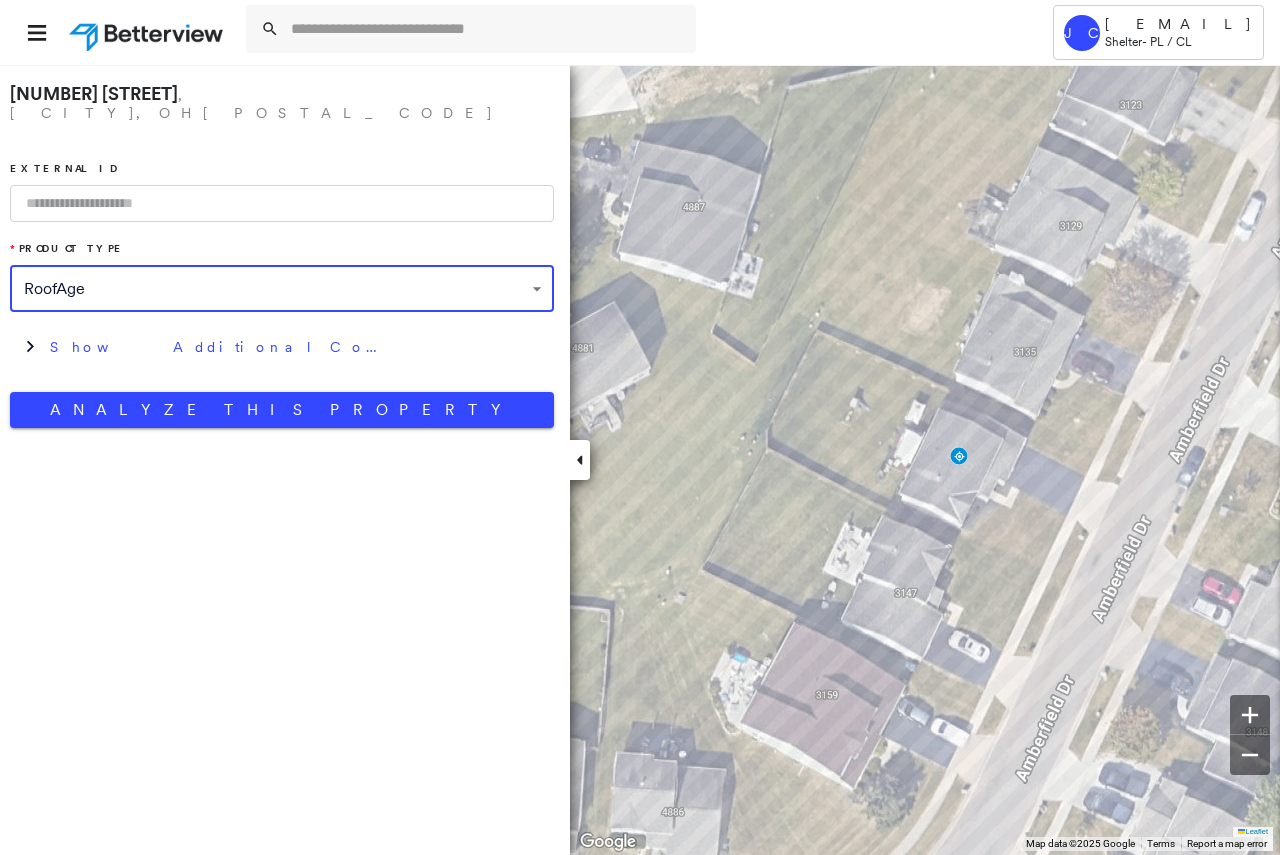 click on "**********" at bounding box center (640, 427) 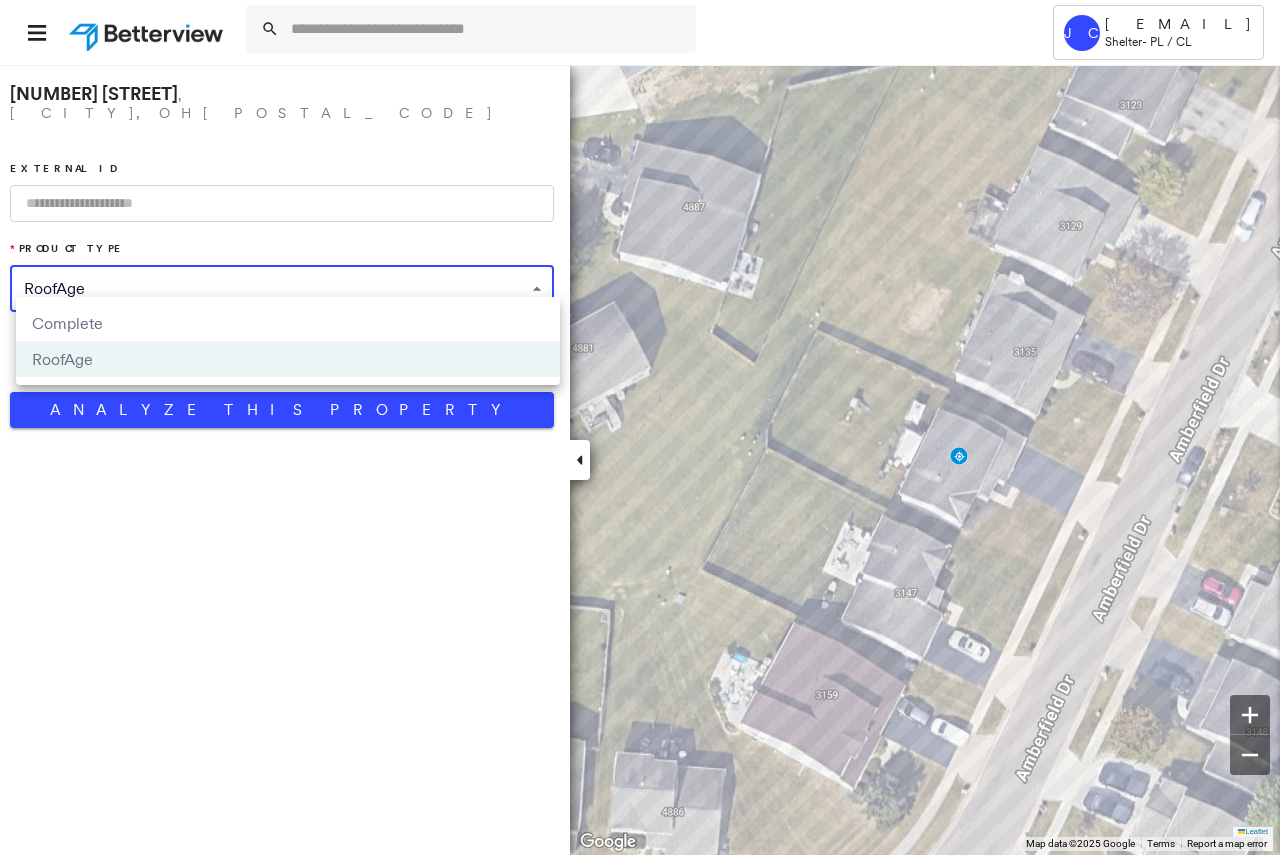 click on "Complete" at bounding box center [288, 323] 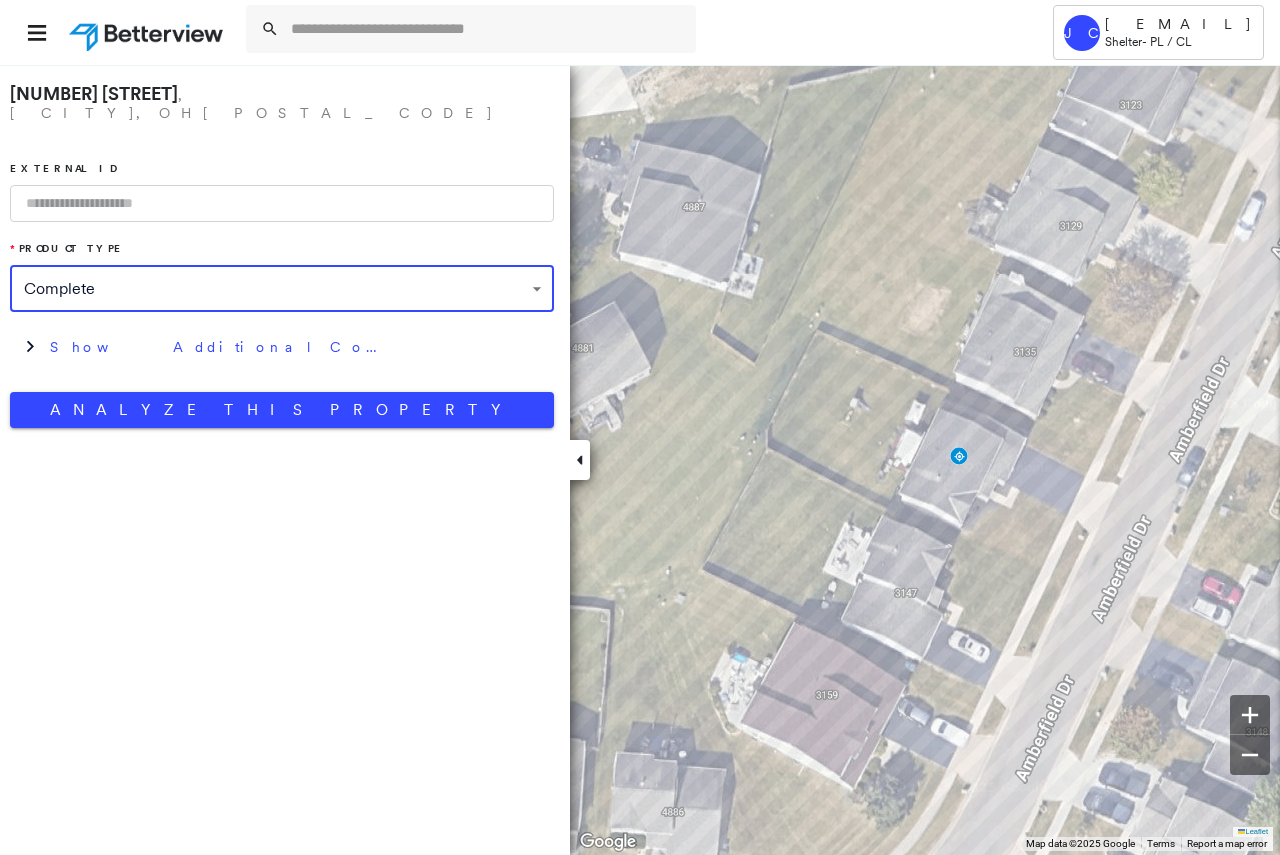 click at bounding box center (282, 203) 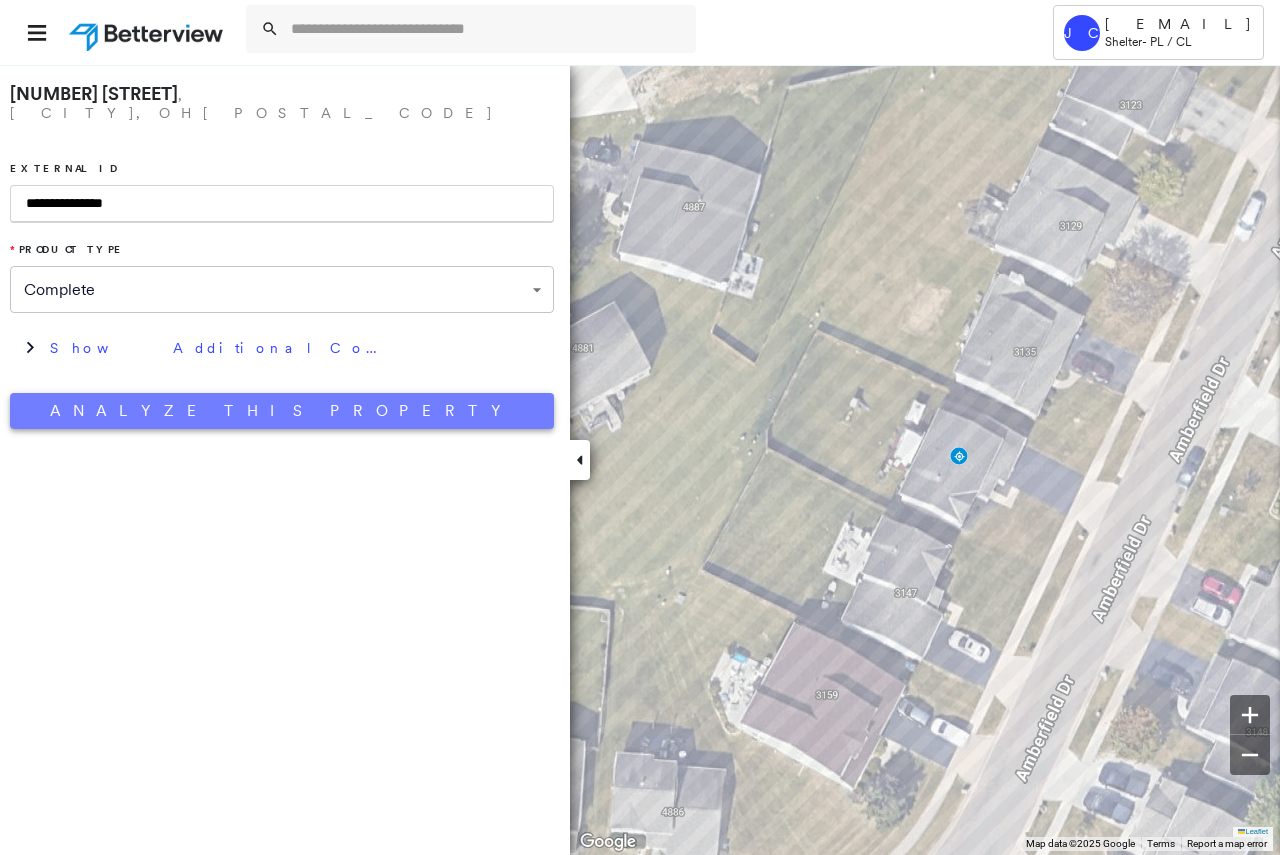 type on "**********" 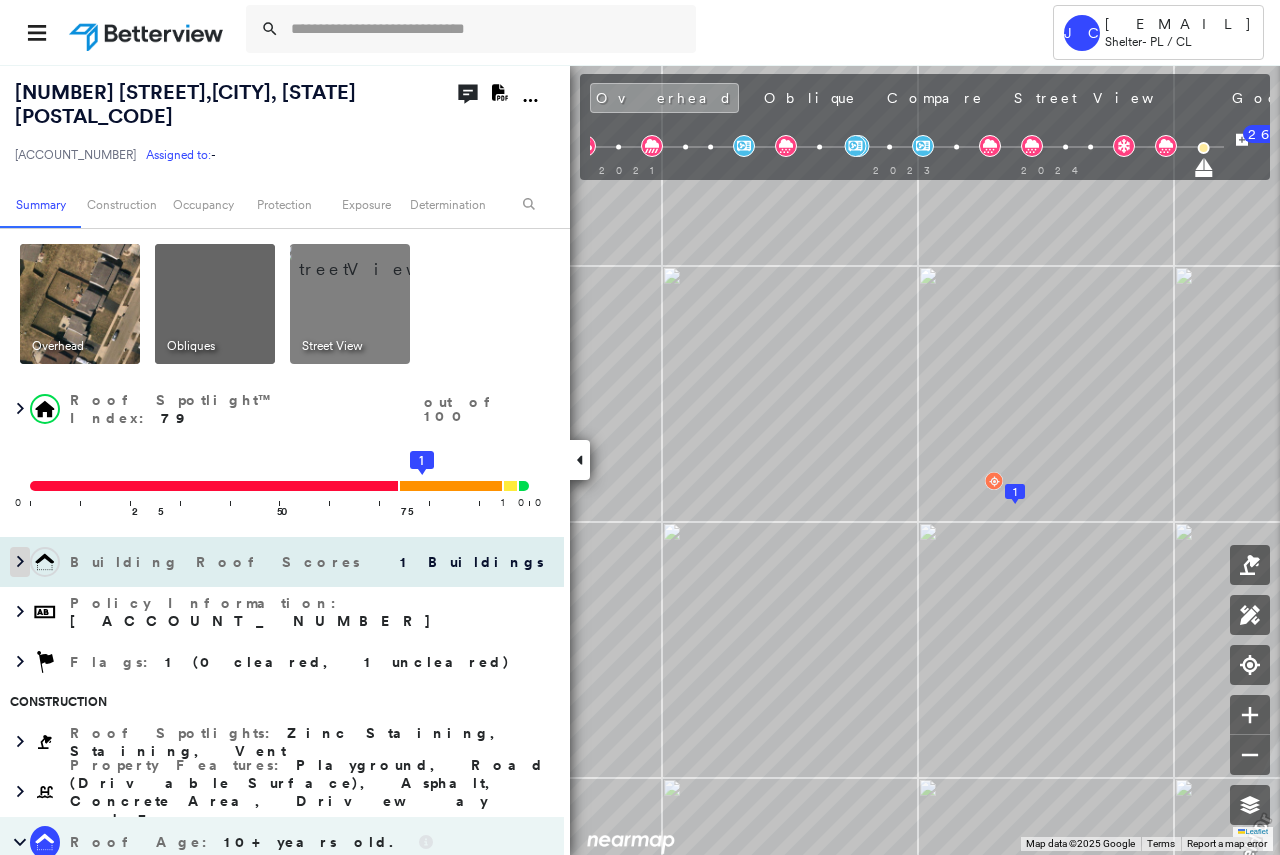 click 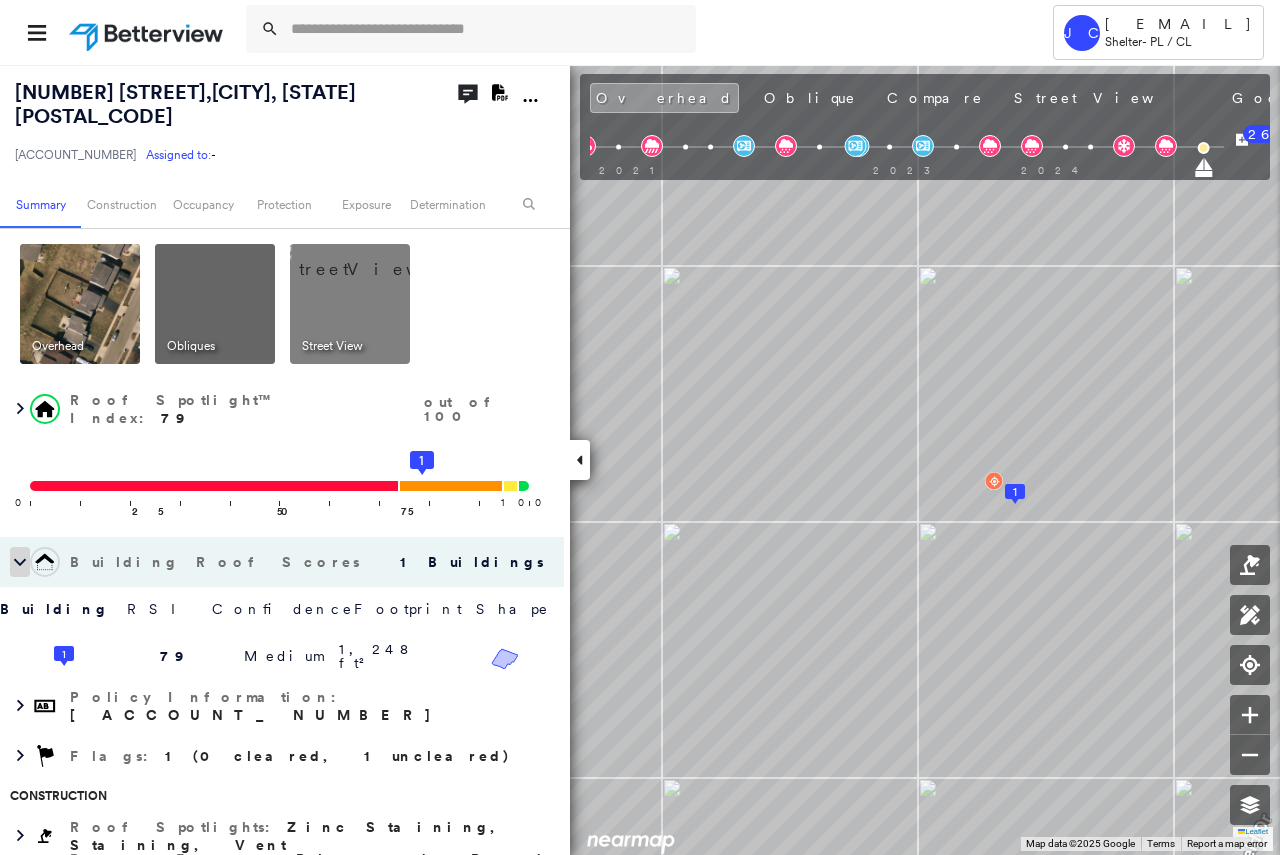 click 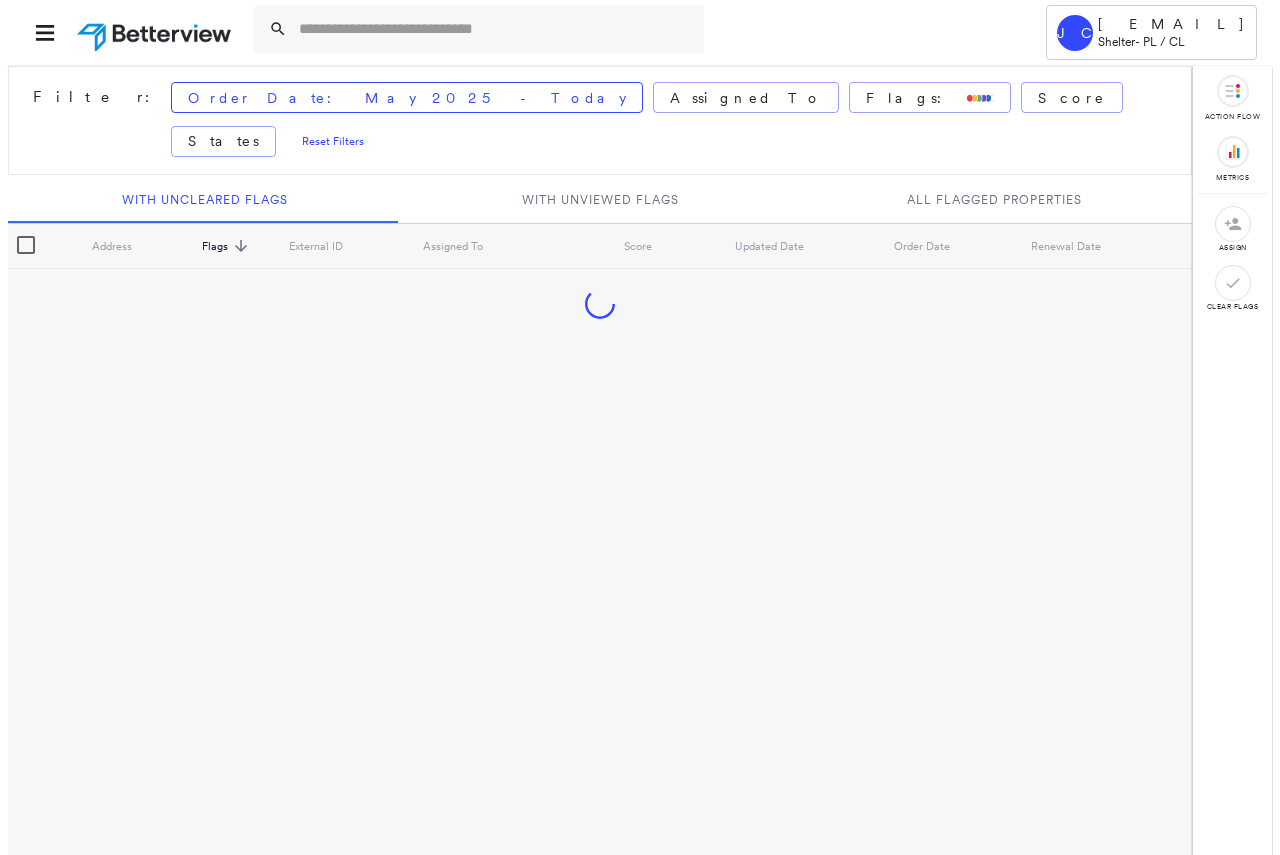 scroll, scrollTop: 0, scrollLeft: 0, axis: both 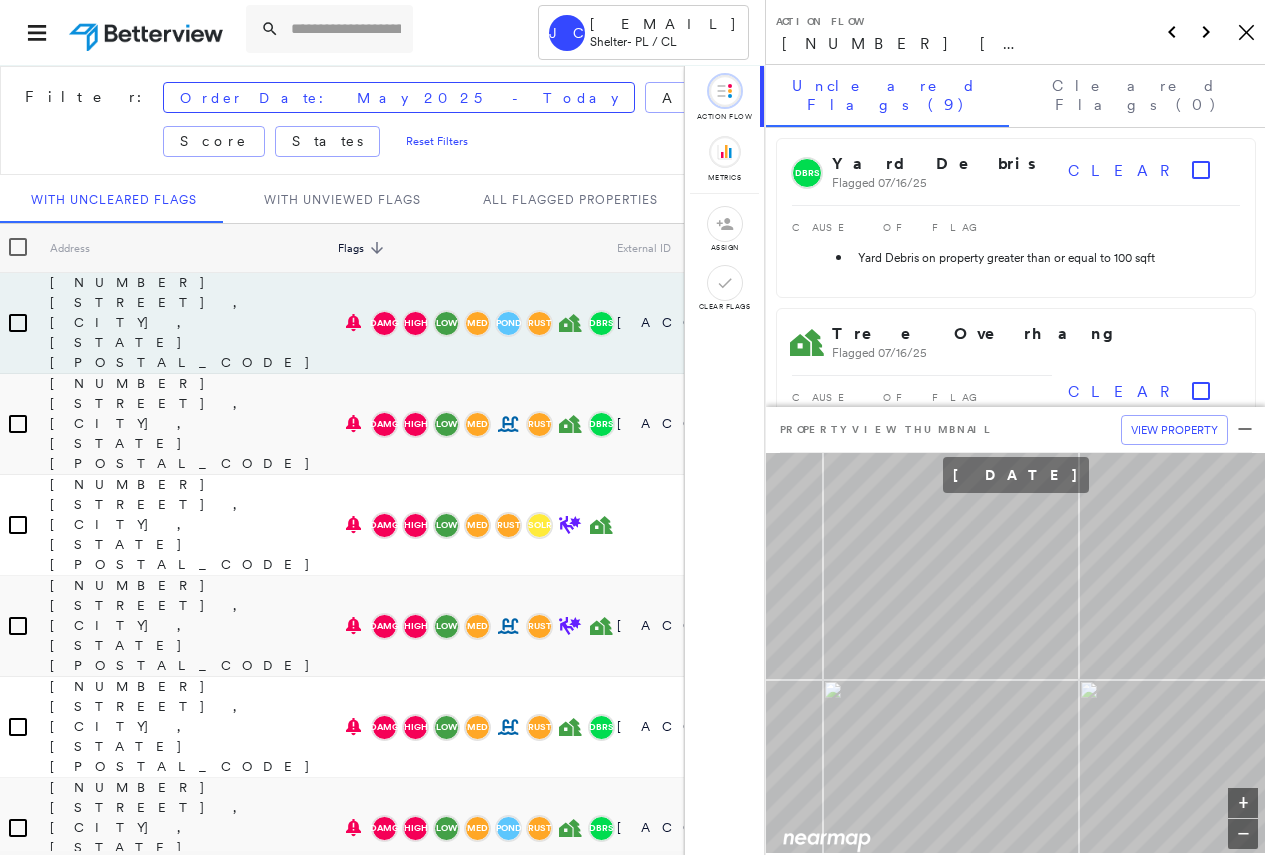 click 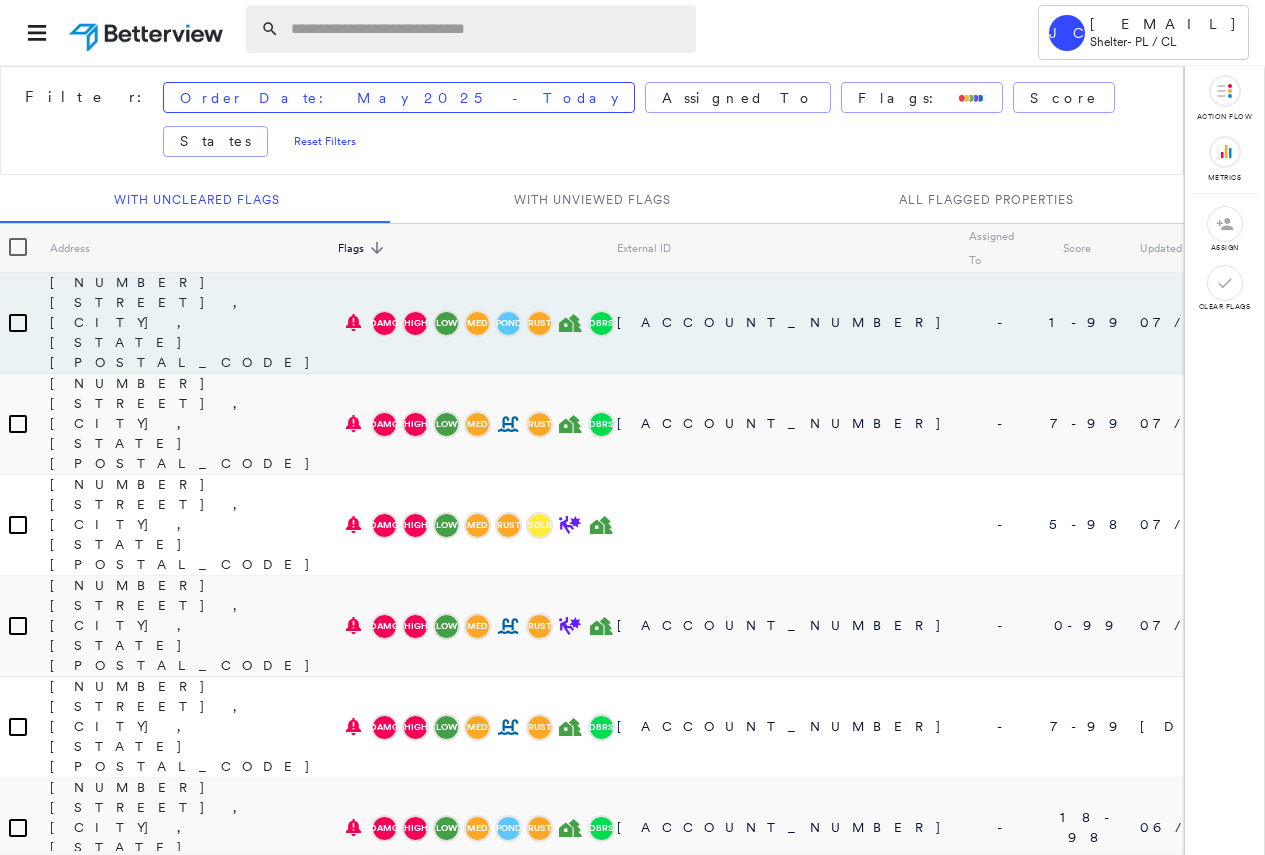 click at bounding box center [487, 29] 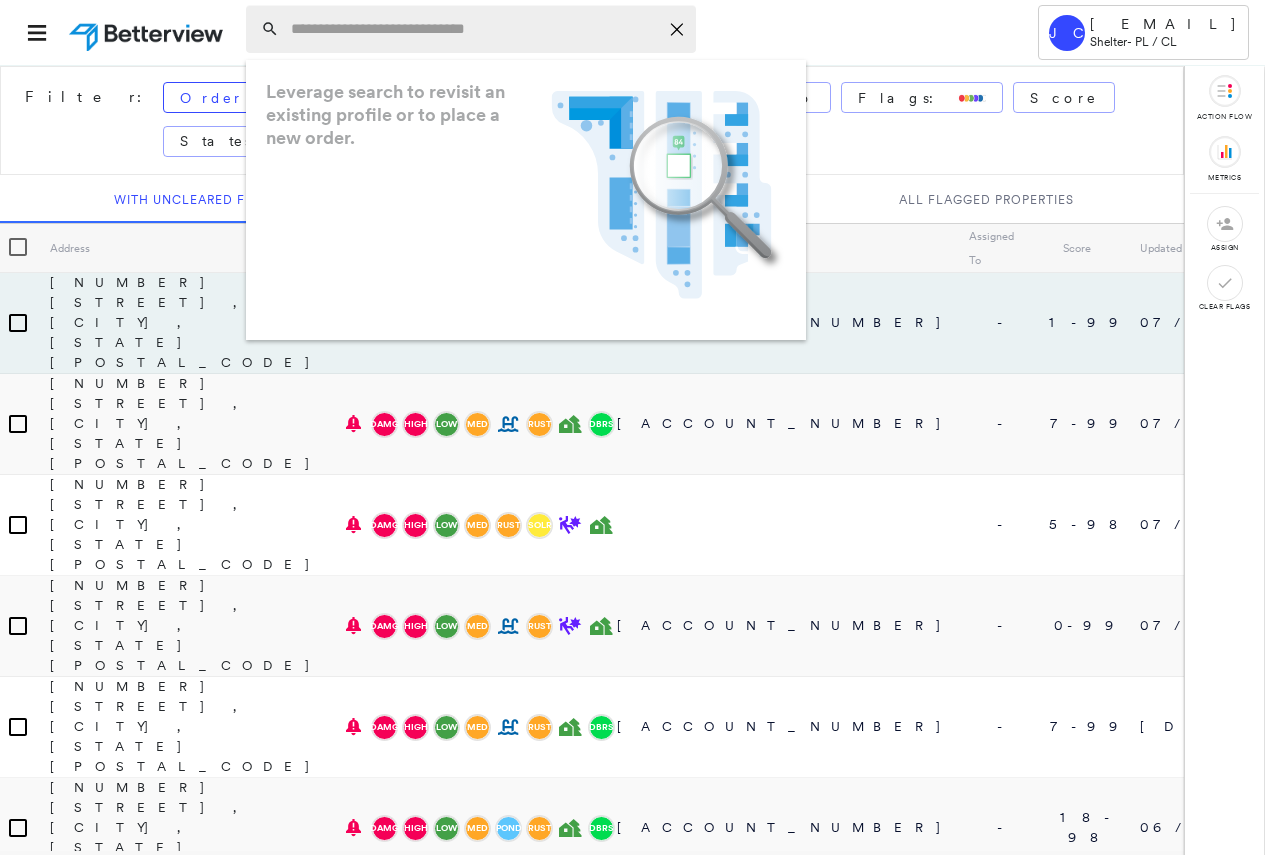 click at bounding box center [474, 29] 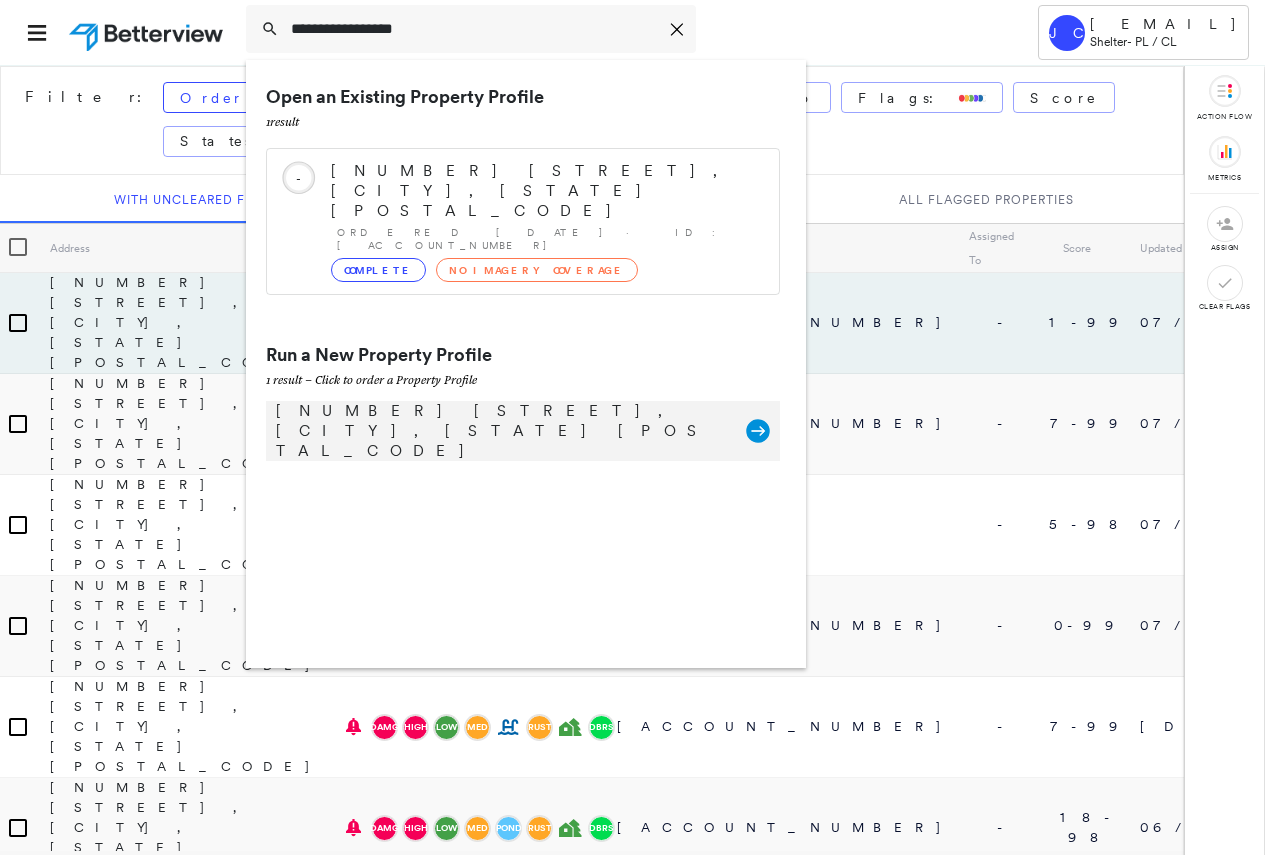 type on "**********" 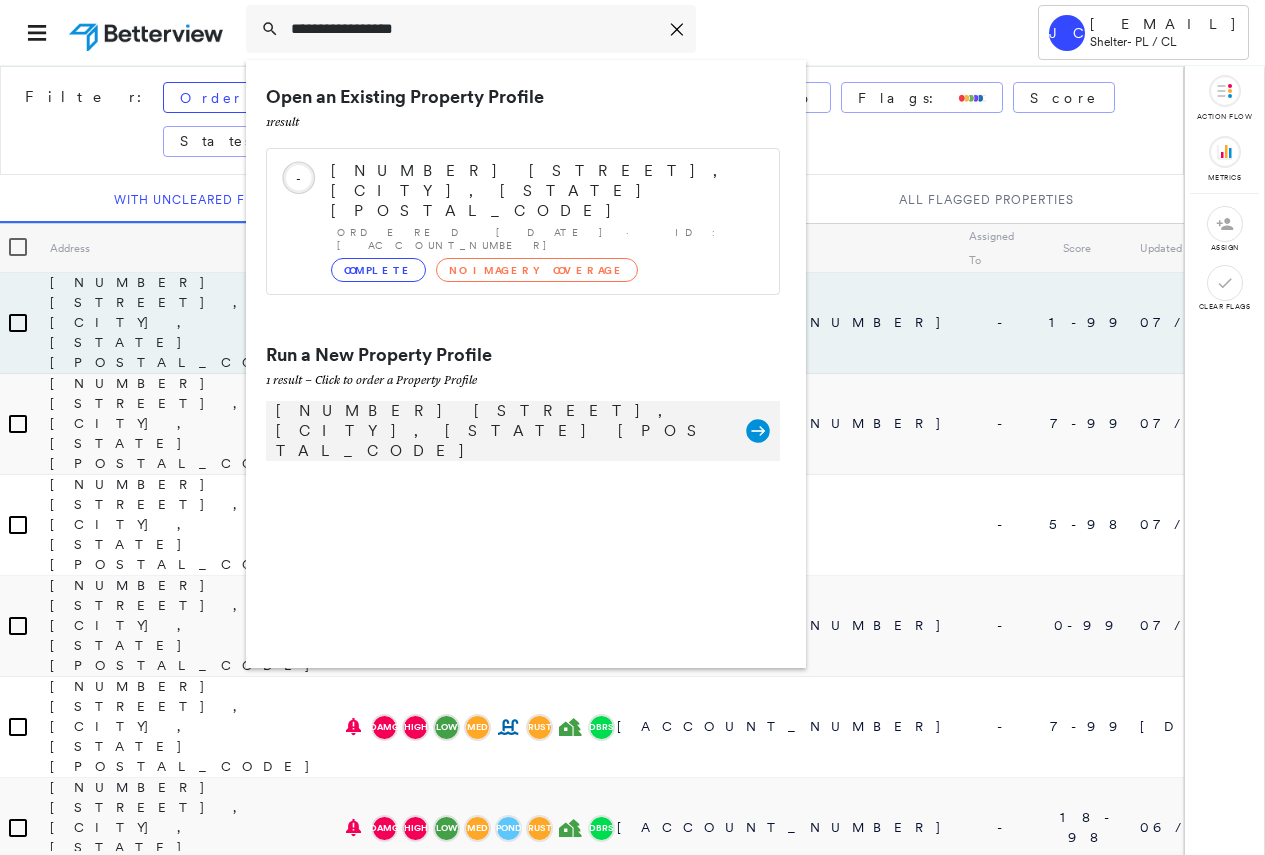click on "1107 W Daumer Rd, Kouts, IN 46347" at bounding box center [501, 431] 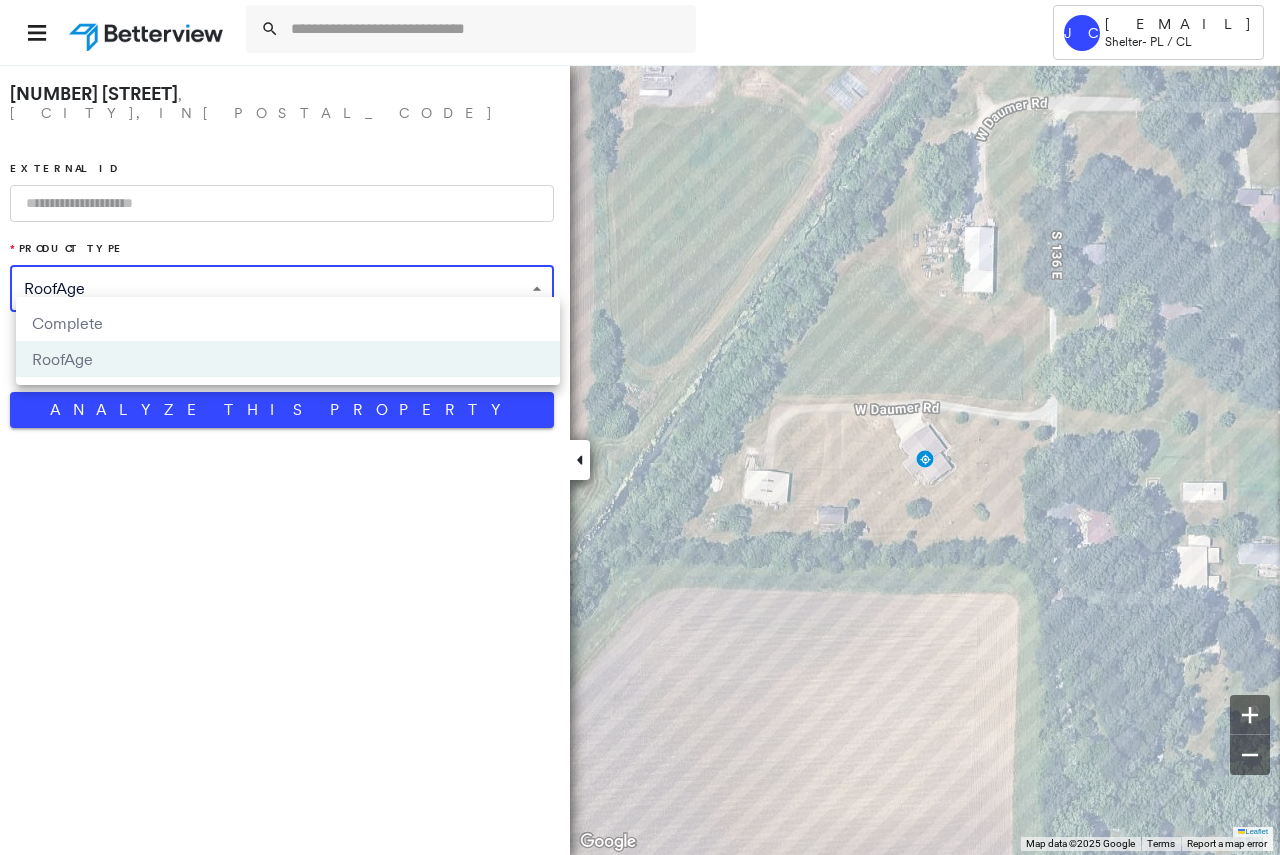 click on "**********" at bounding box center (640, 427) 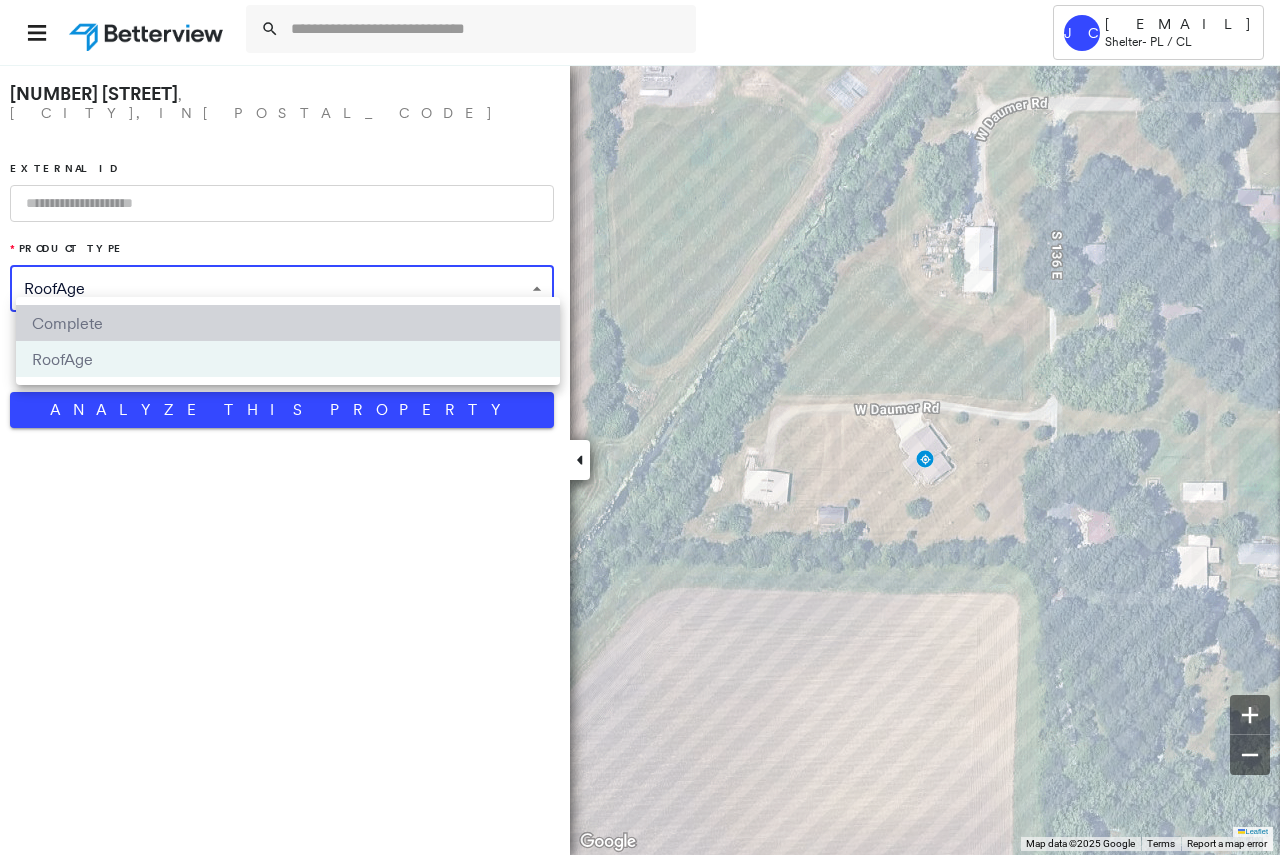 click on "Complete" at bounding box center (288, 323) 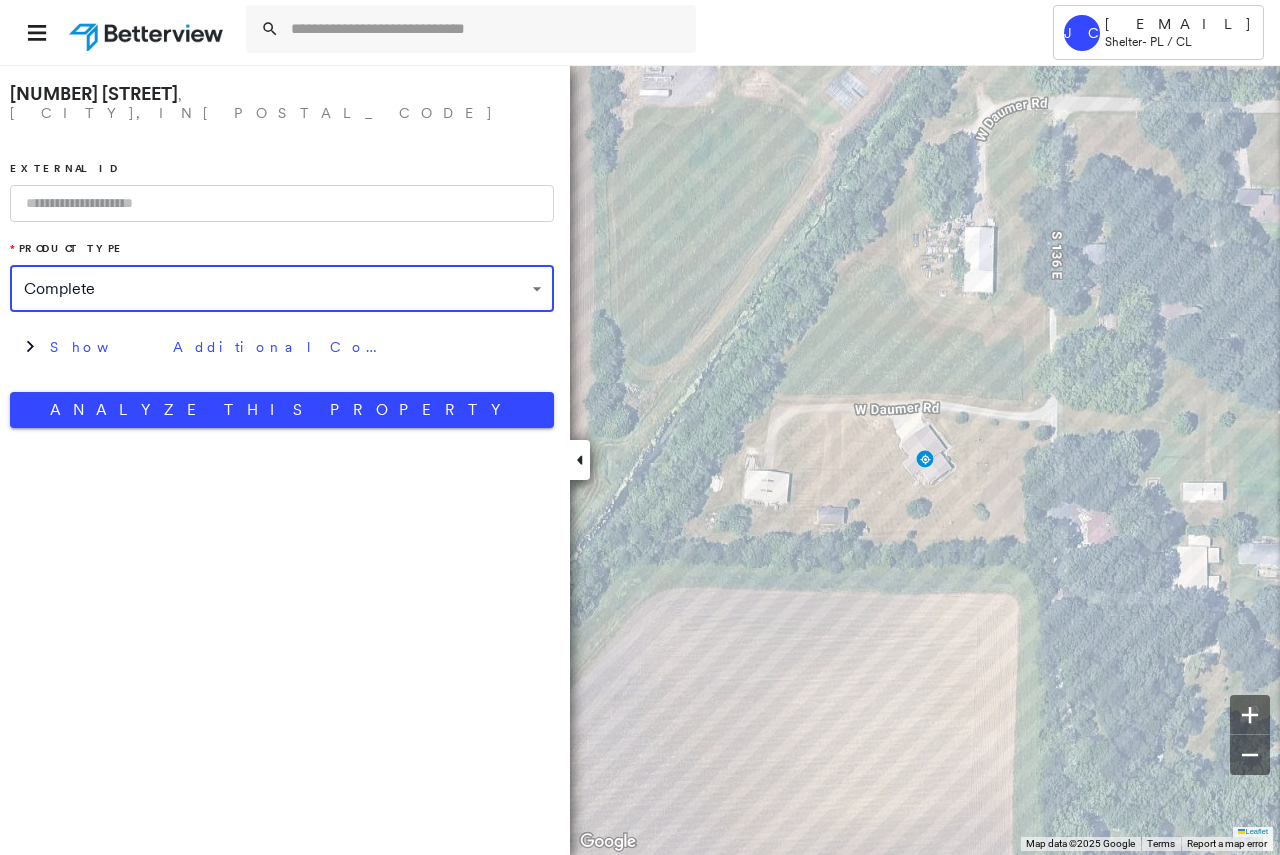 click at bounding box center [282, 203] 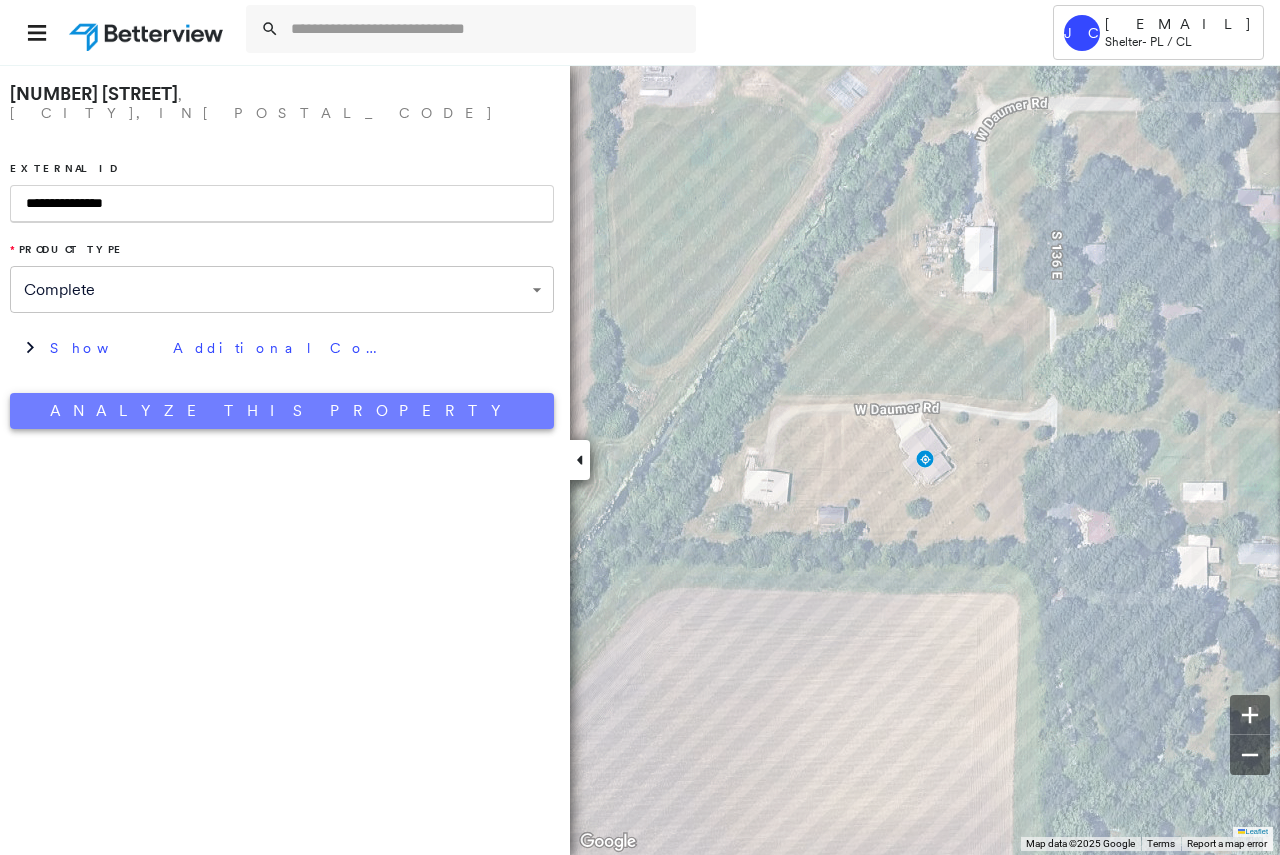 type on "**********" 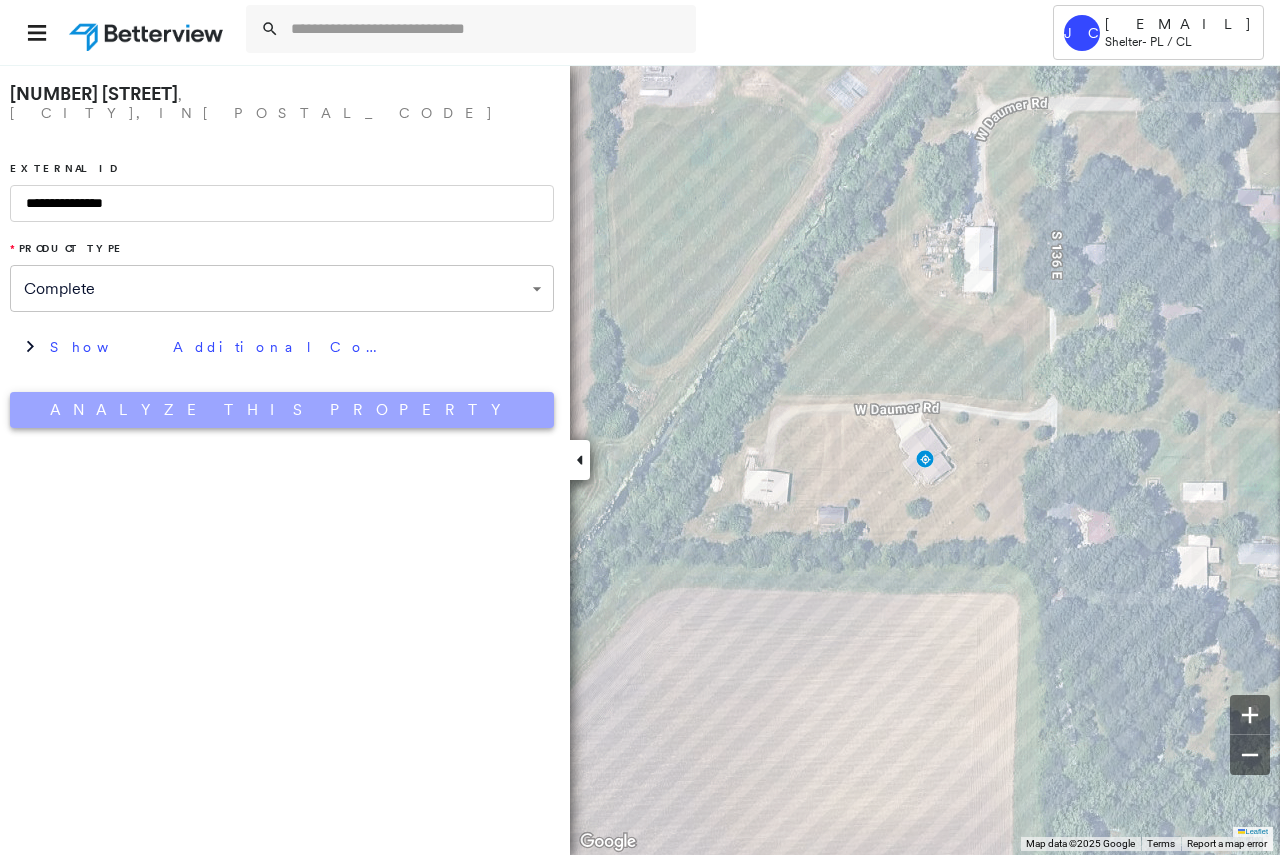 click on "Analyze This Property" at bounding box center [282, 410] 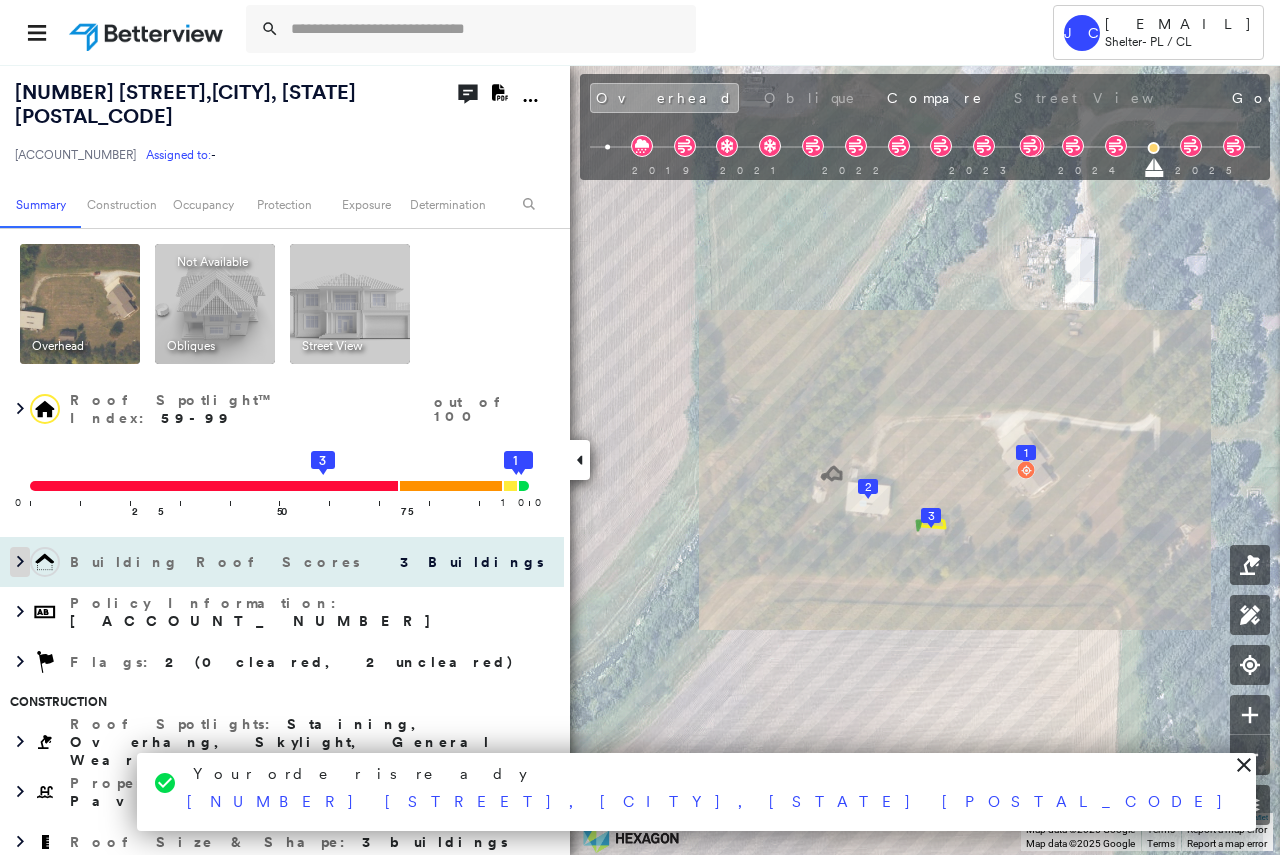 click 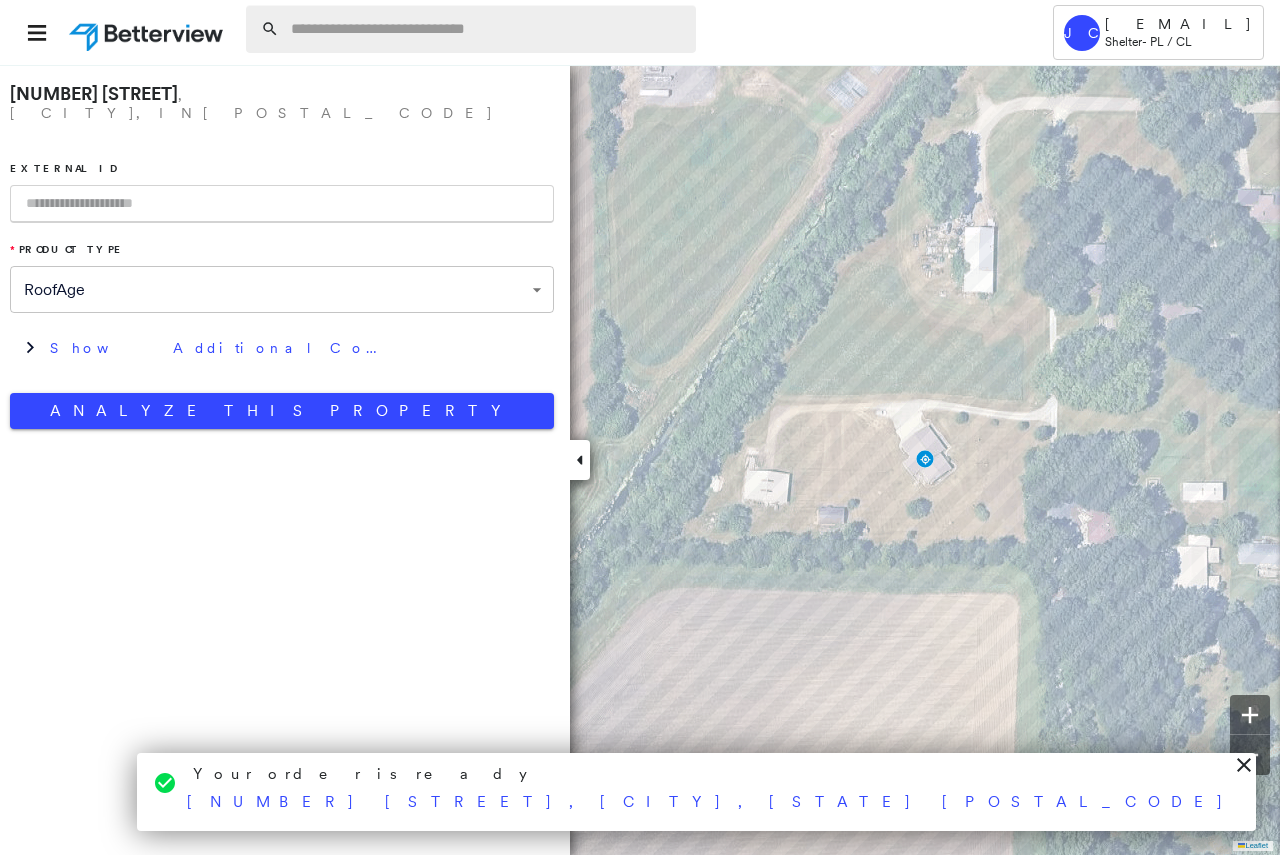 click at bounding box center [487, 29] 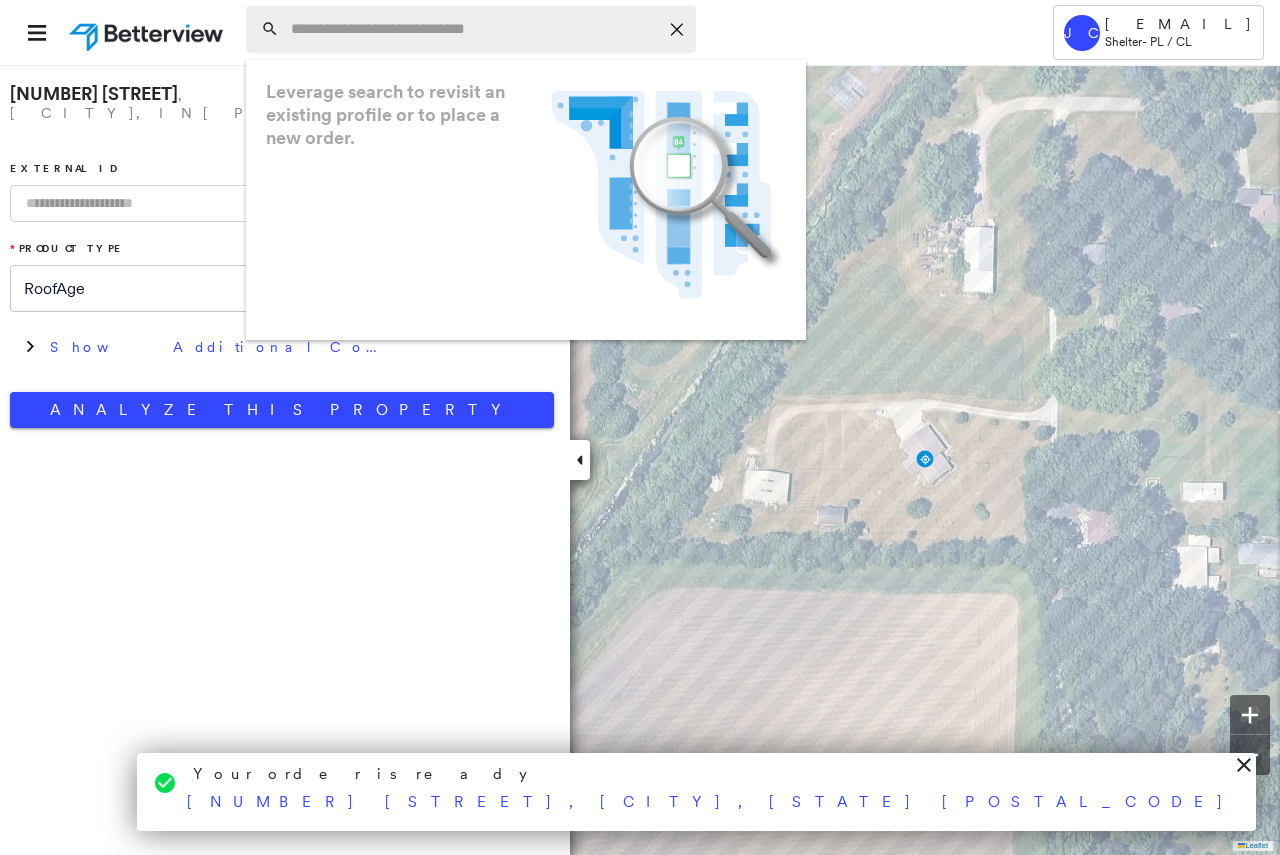 paste on "**********" 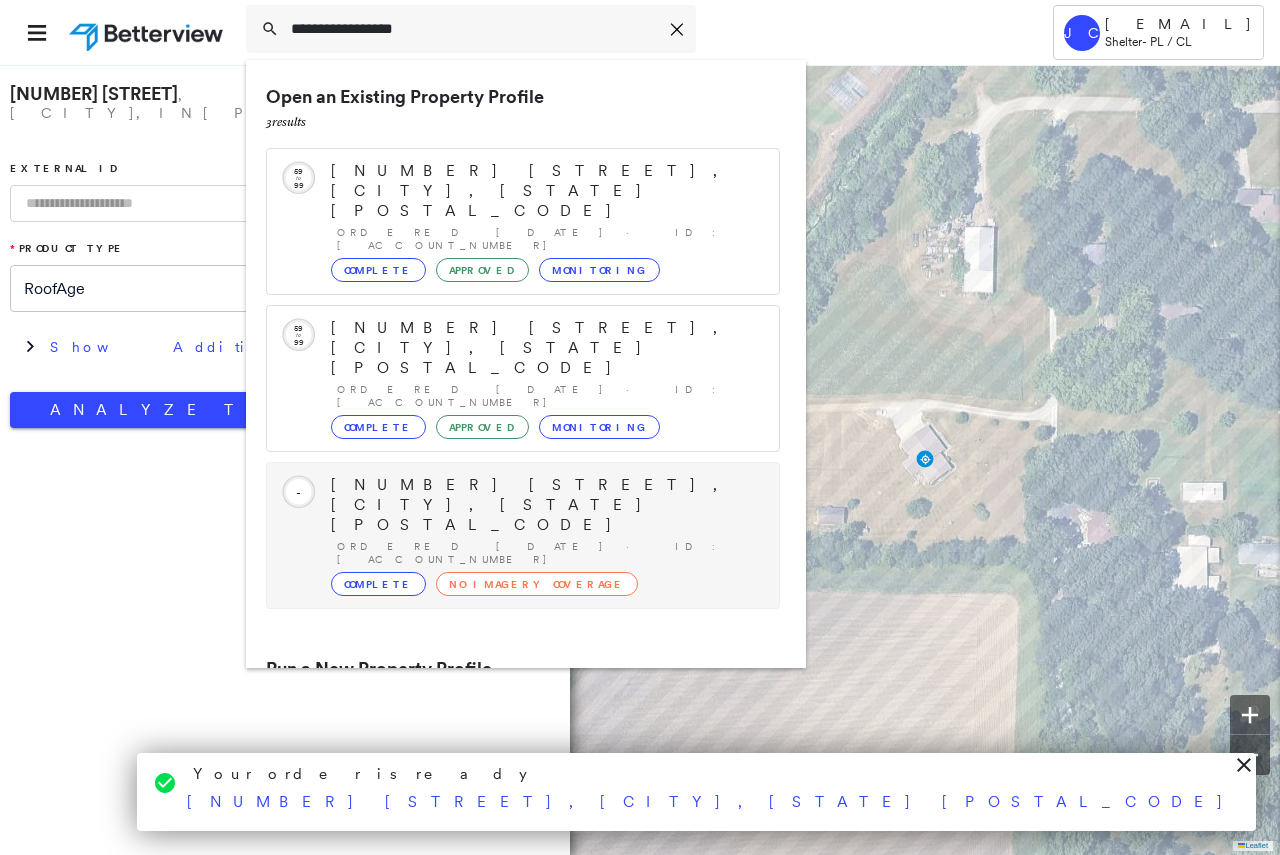 type on "**********" 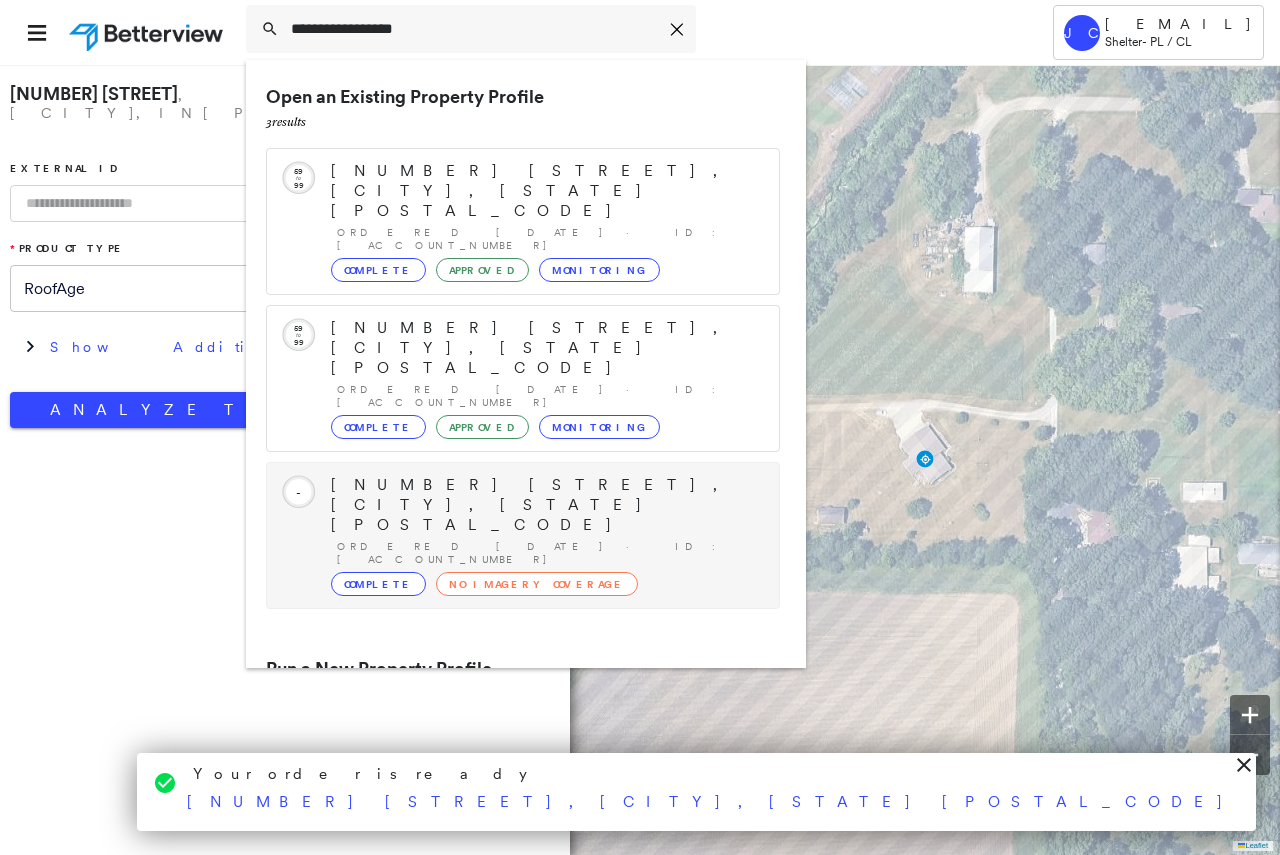 click on "1107 W DAUMER RD, KOUTS, IN 46347" at bounding box center (545, 505) 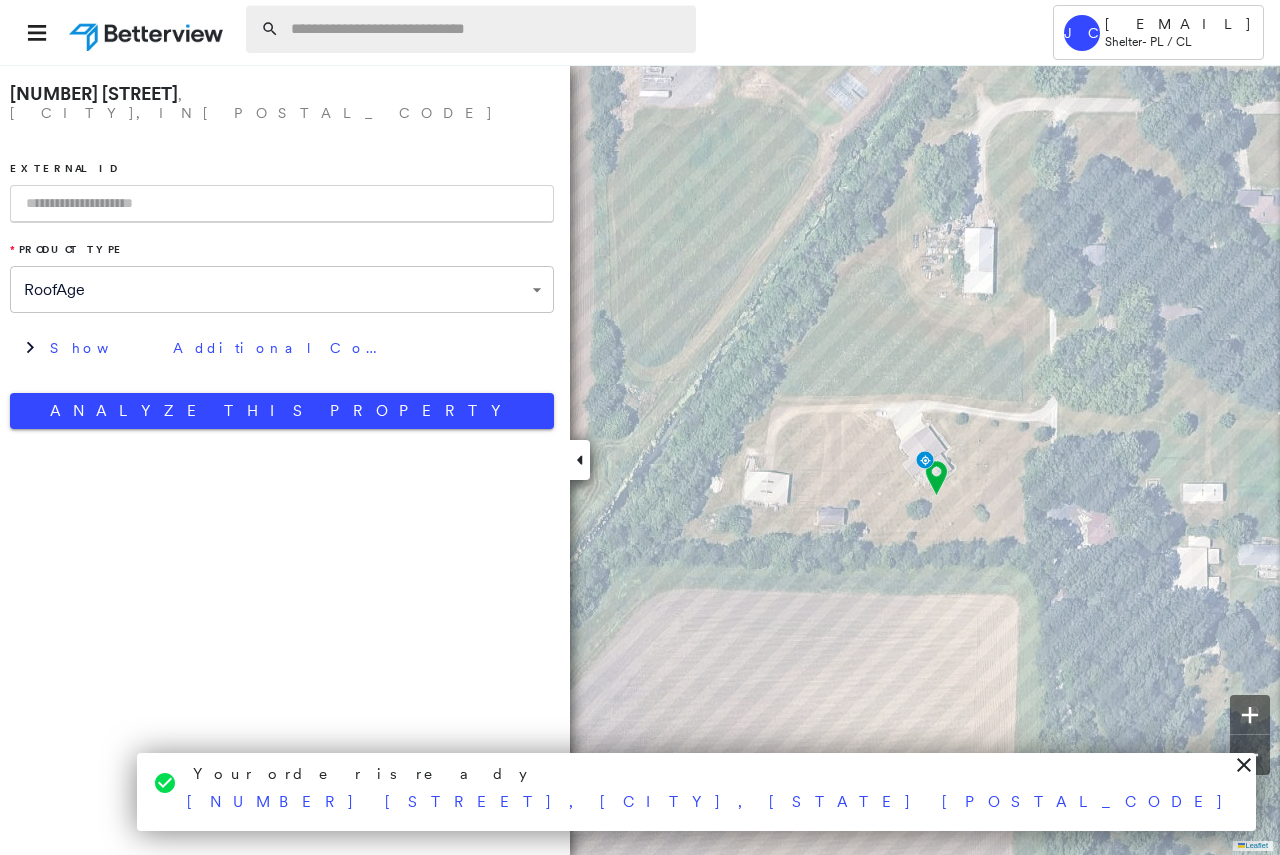 click at bounding box center [487, 29] 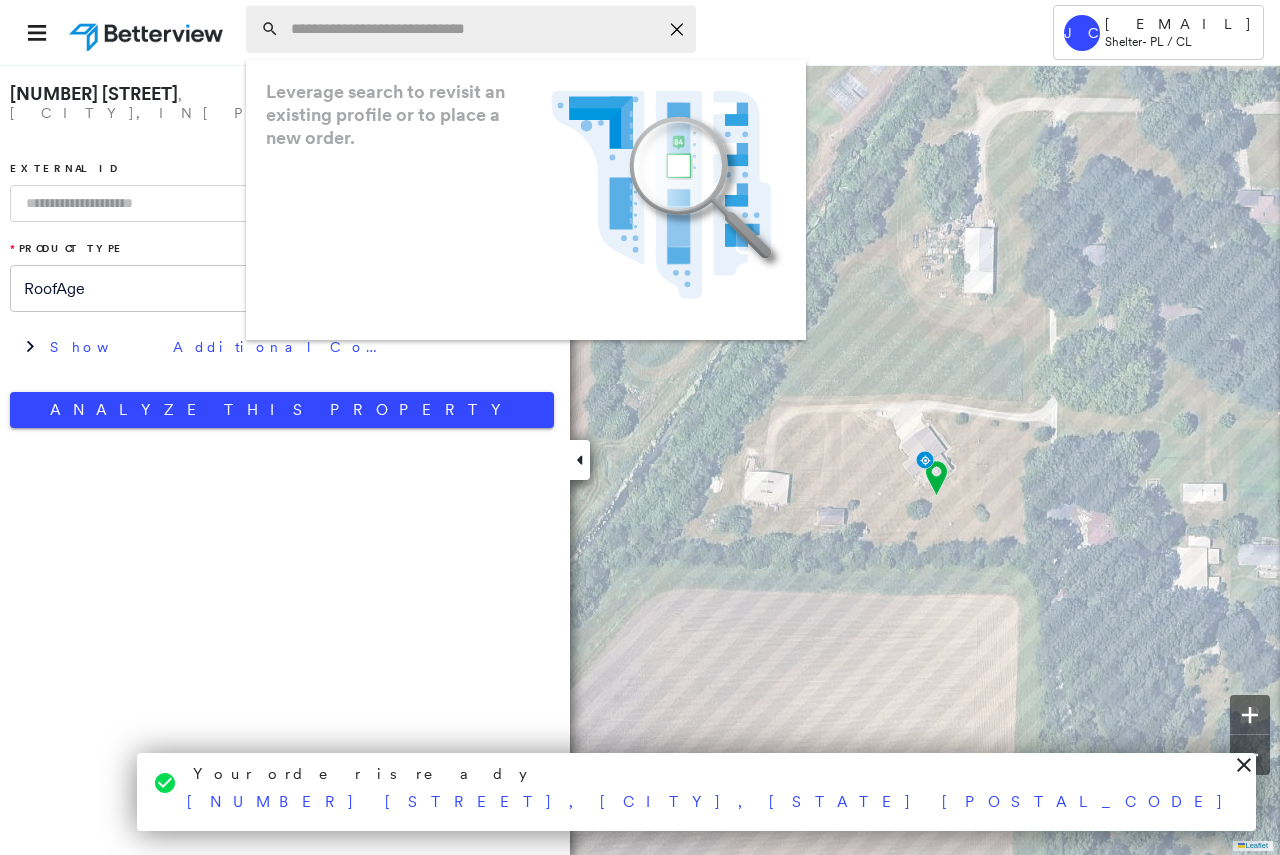 paste on "**********" 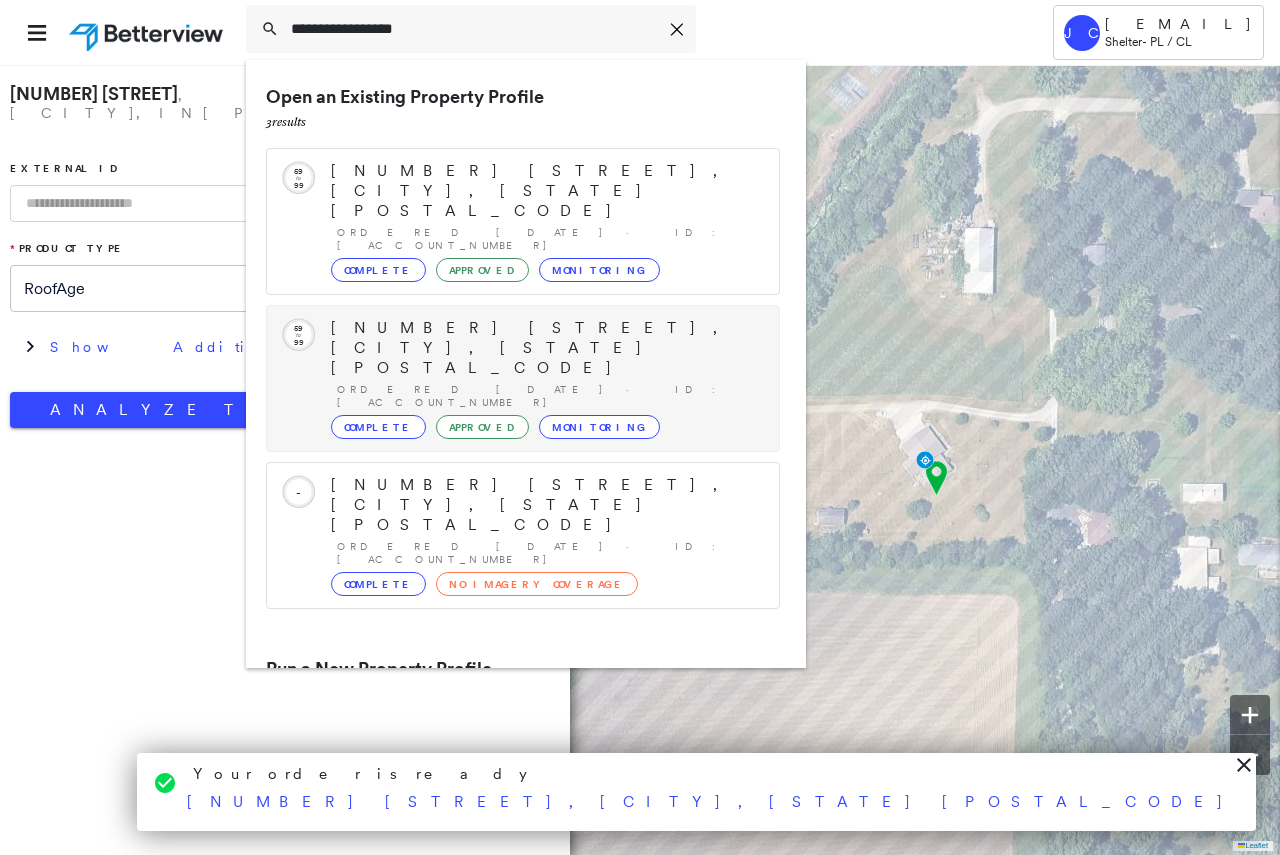 type on "**********" 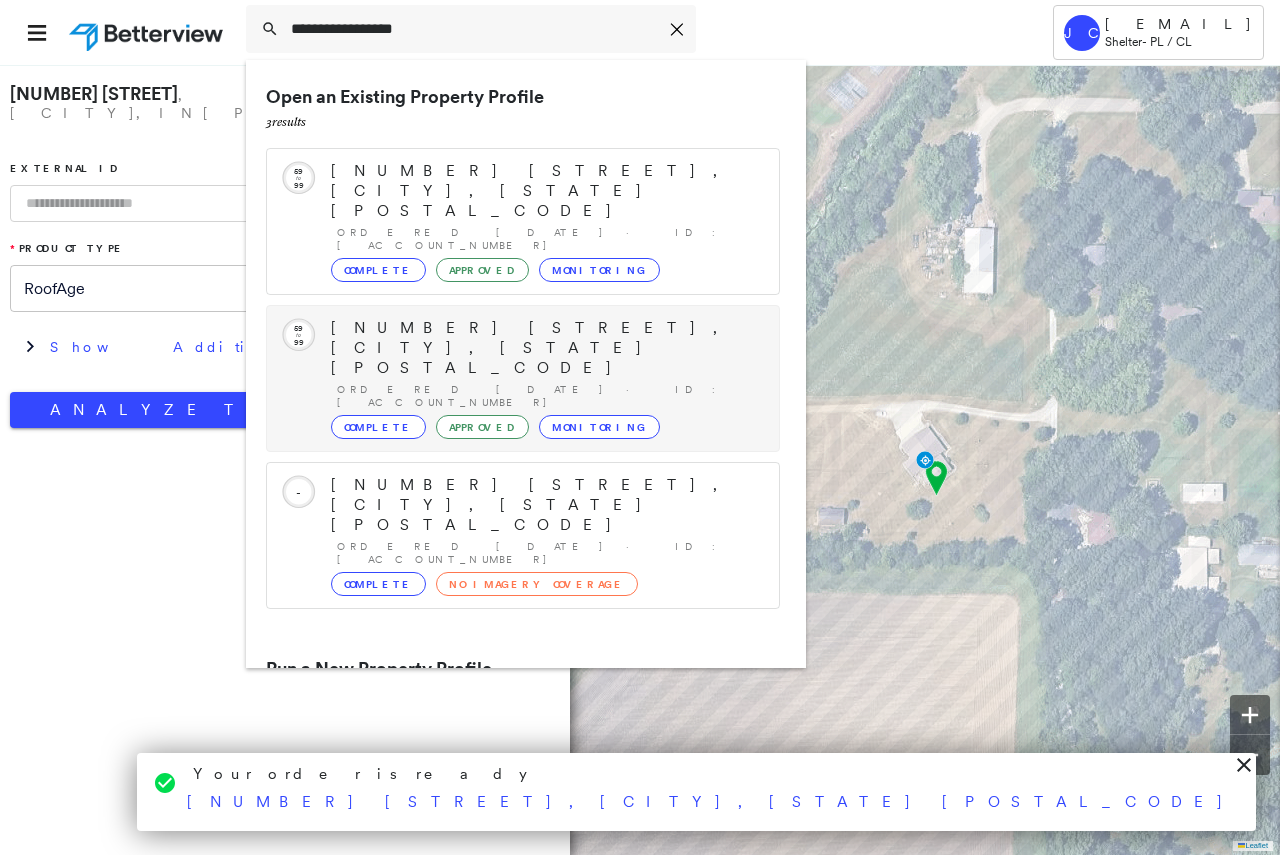 click on "1107 W Daumer Rd, Kouts, IN 46347" at bounding box center (545, 348) 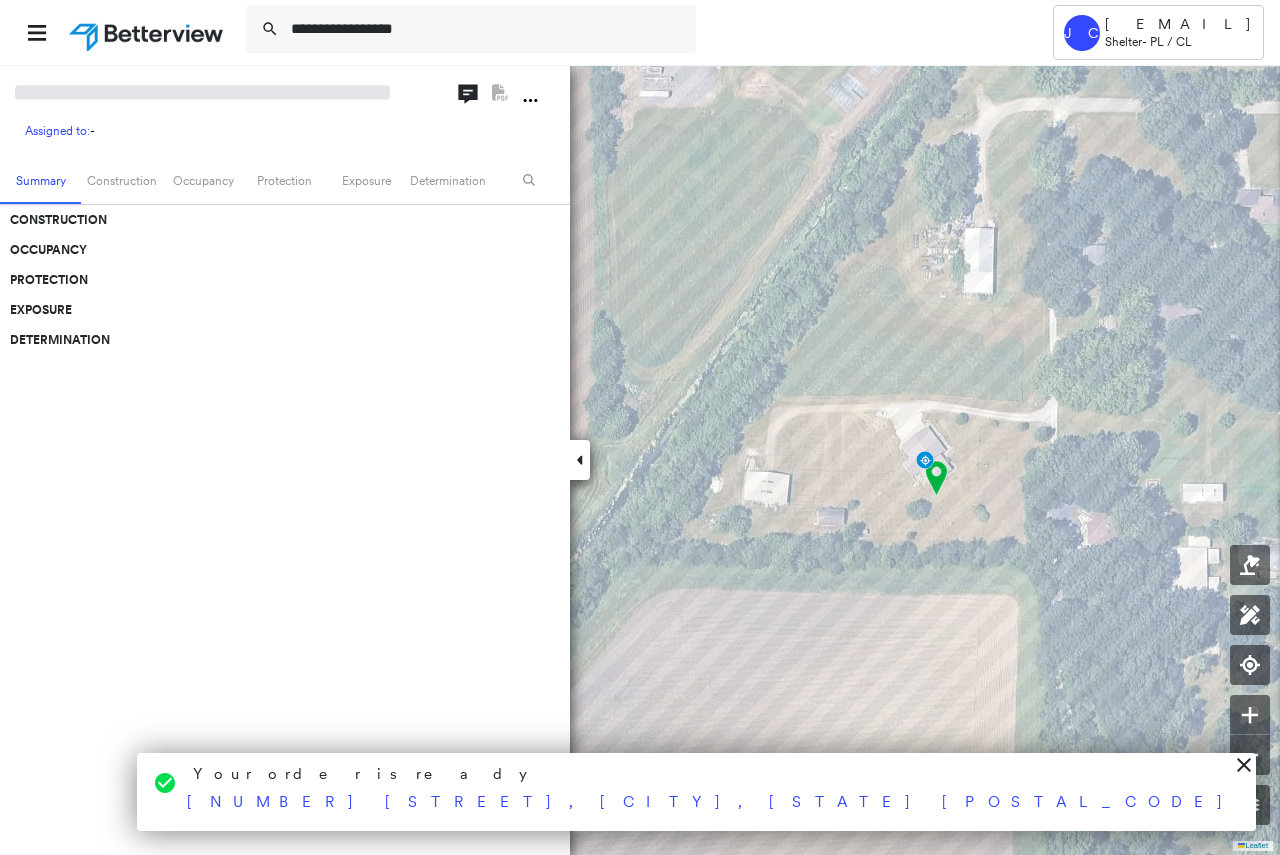type 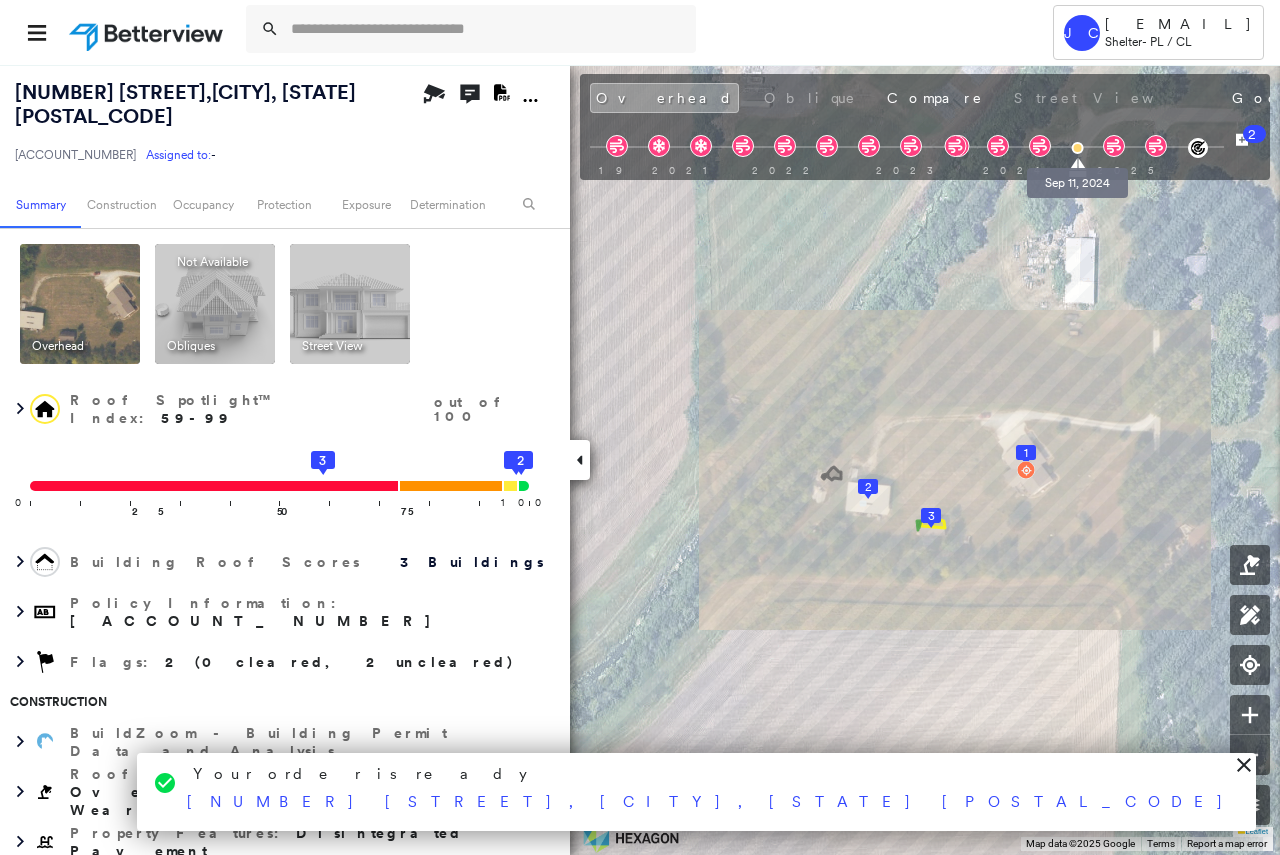 click at bounding box center [1077, 148] 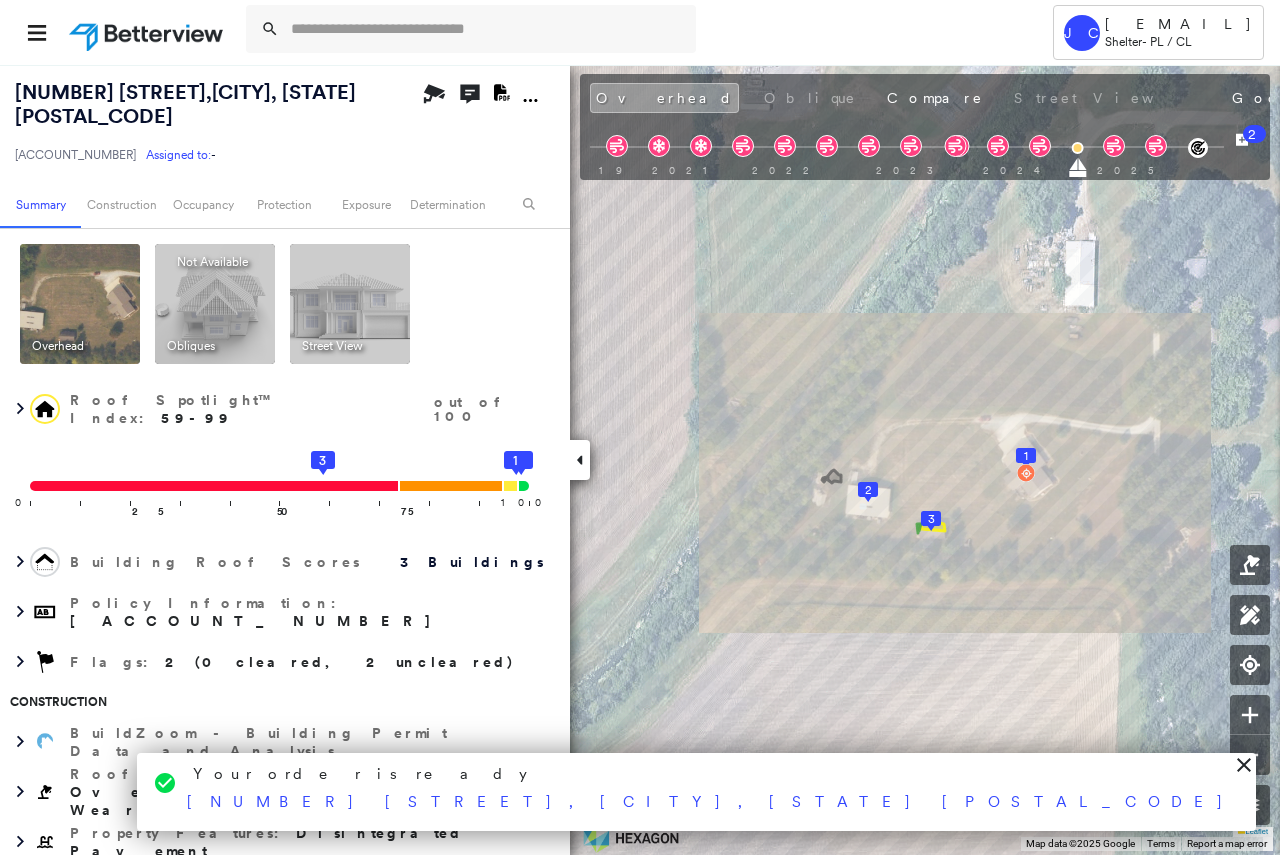 click 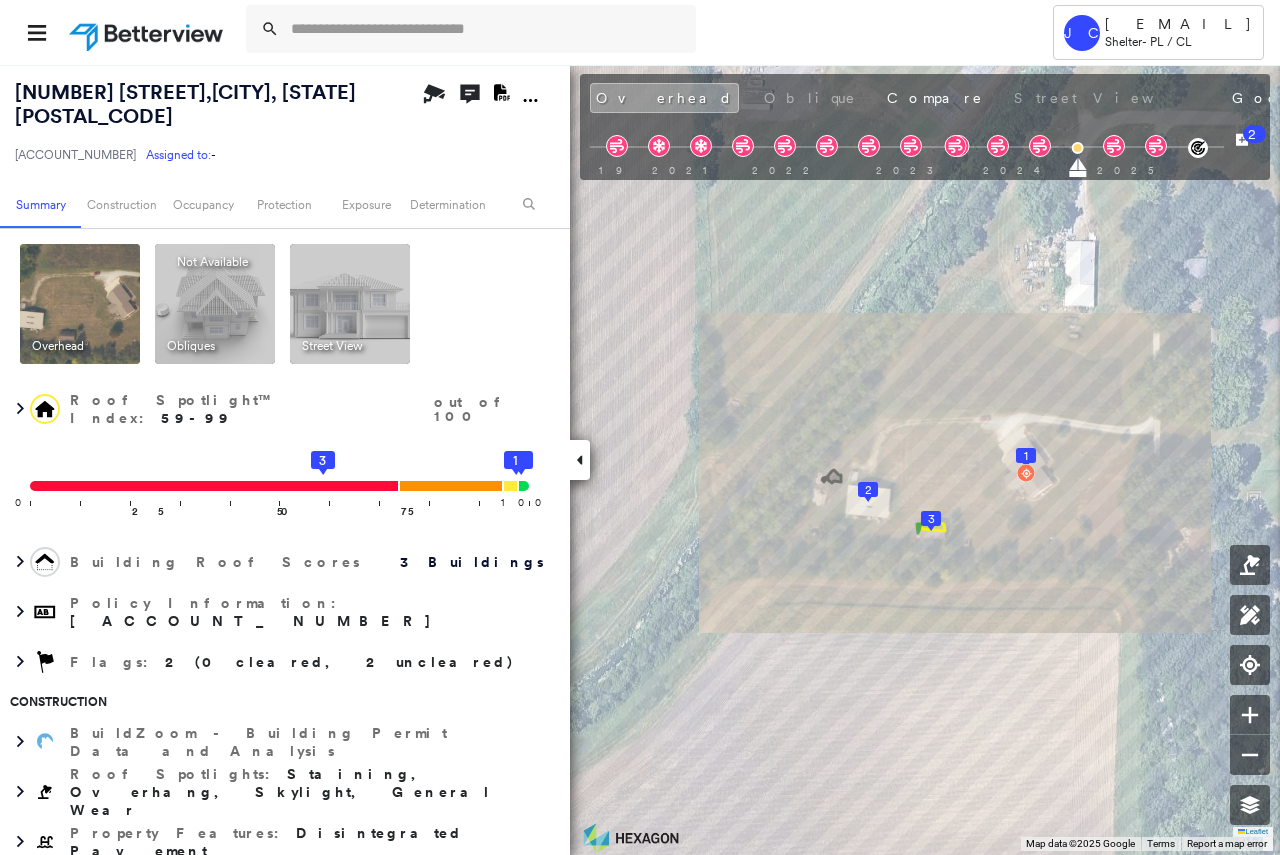 click at bounding box center (1114, 146) 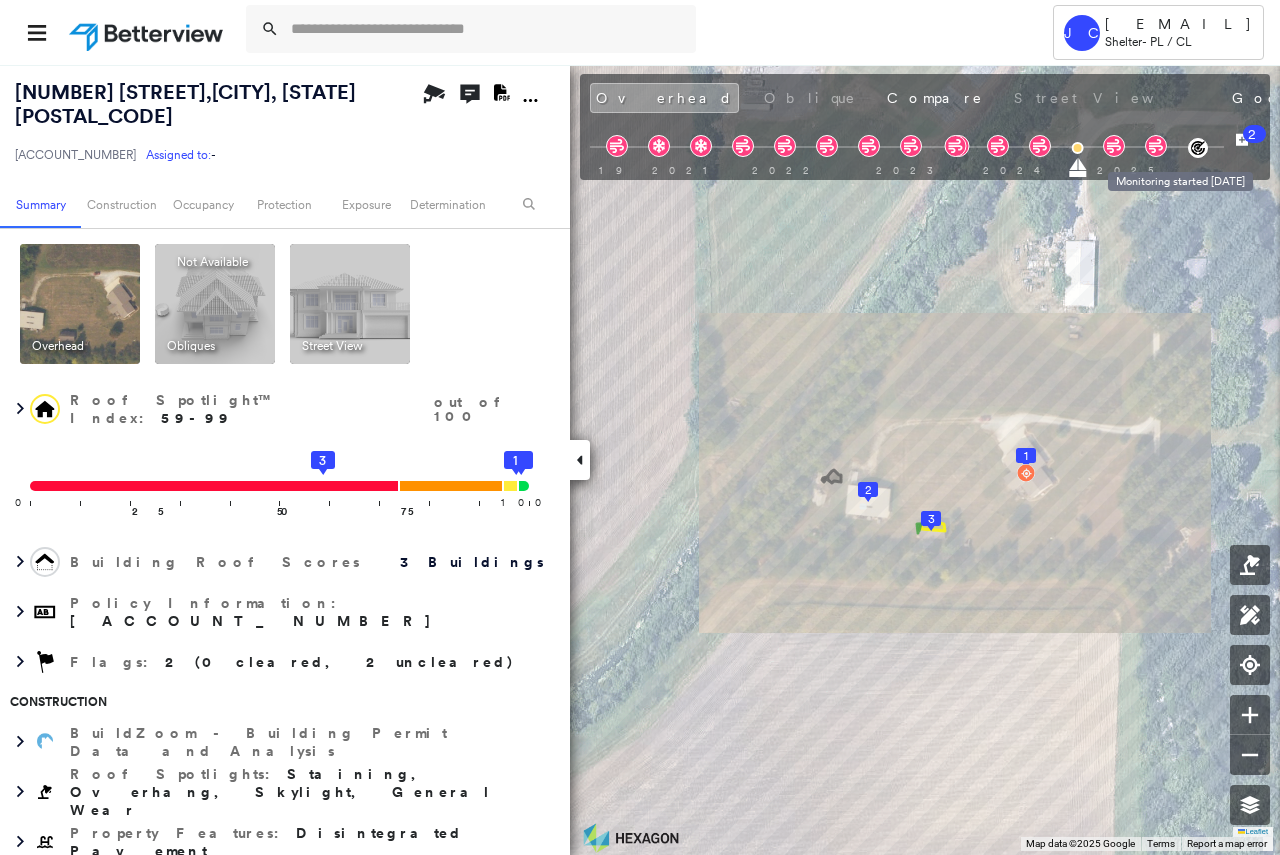 click 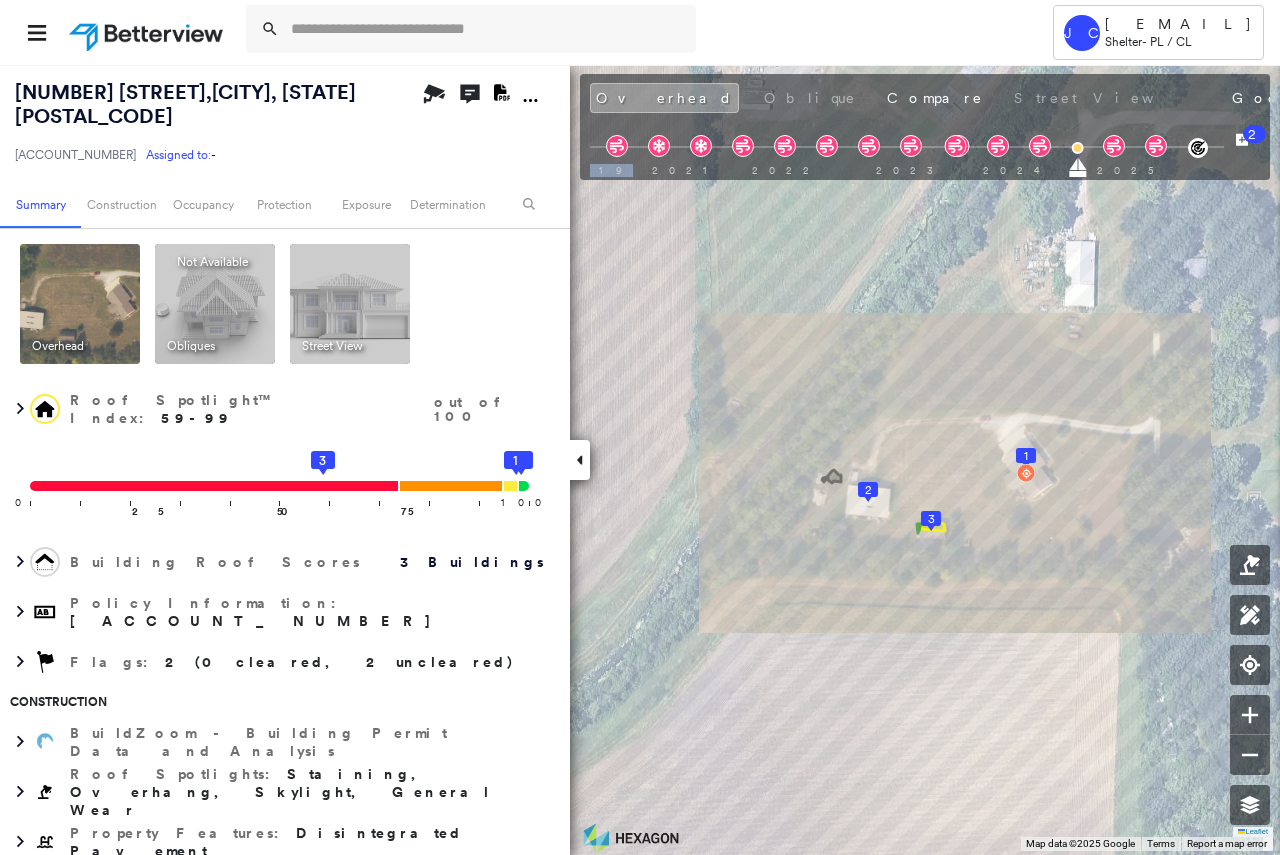 drag, startPoint x: 1082, startPoint y: 171, endPoint x: 1148, endPoint y: 166, distance: 66.189125 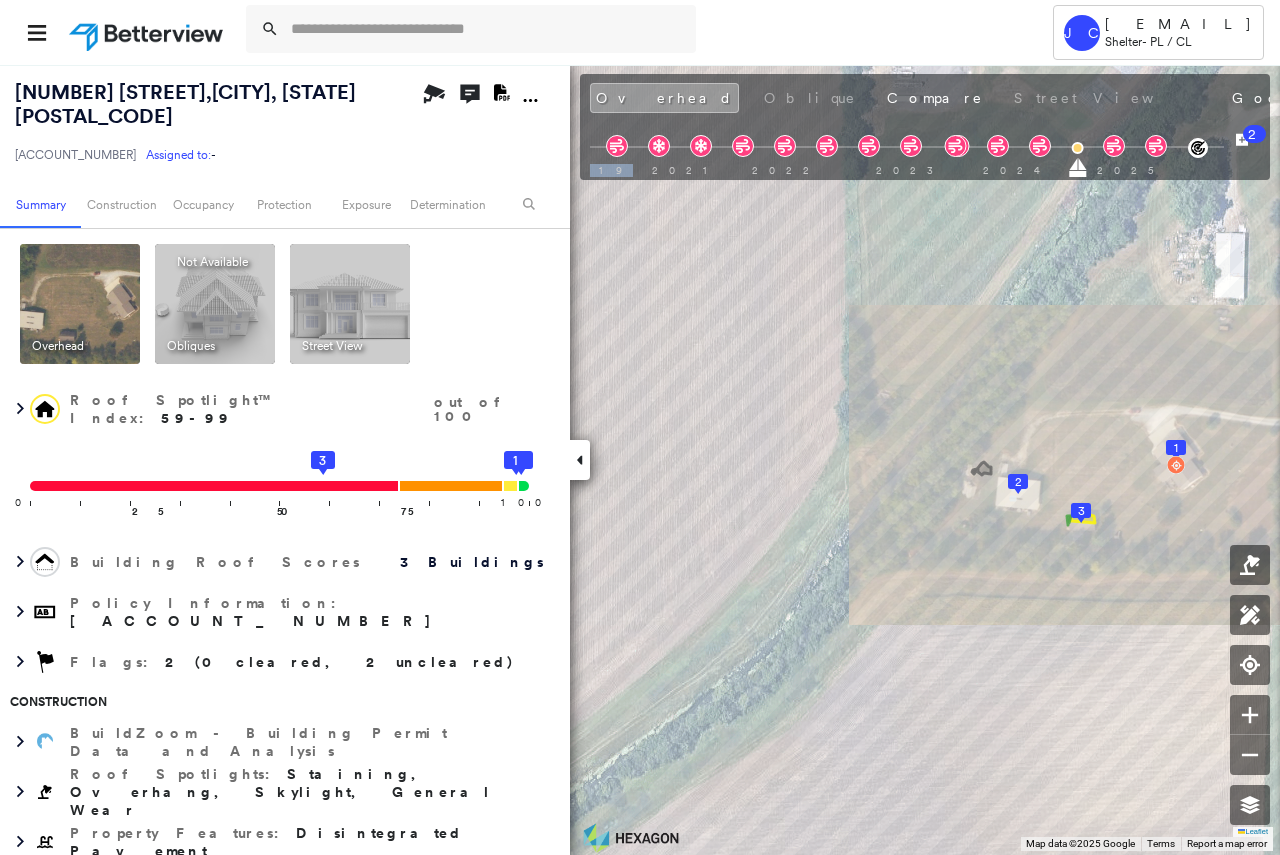 click on "1107 W Daumer Rd ,  Kouts, IN 46347 13-71-8360208-1 Assigned to:  - Assigned to:  - 13-71-8360208-1 Assigned to:  - Open Comments Download PDF Report Summary Construction Occupancy Protection Exposure Determination Overhead Obliques Not Available ; Street View Roof Spotlight™ Index :  59-99 out of 100 0 100 25 50 75 3 2 1 Building Roof Scores 3 Buildings Policy Information :  13-71-8360208-1 Flags :  2 (0 cleared, 2 uncleared) Construction BuildZoom - Building Permit Data and Analysis Roof Spotlights :  Staining, Overhang, Skylight, General Wear Property Features :  Disintegrated Pavement Roof Size & Shape :  3 buildings  Occupancy Place Detail Protection Exposure Fire Path FEMA Risk Index Wind Claim Predictor: Most Risky 1   out of  5 Additional Perils Determination Flags :  2 (0 cleared, 2 uncleared) Uncleared Flags (2) Cleared Flags  (0) LOW Low Priority Flagged 08/07/25 Clear MED Medium Priority Flagged 08/07/25 Clear Action Taken New Entry History Quote/New Business Terms & Conditions General Save Save" at bounding box center (640, 459) 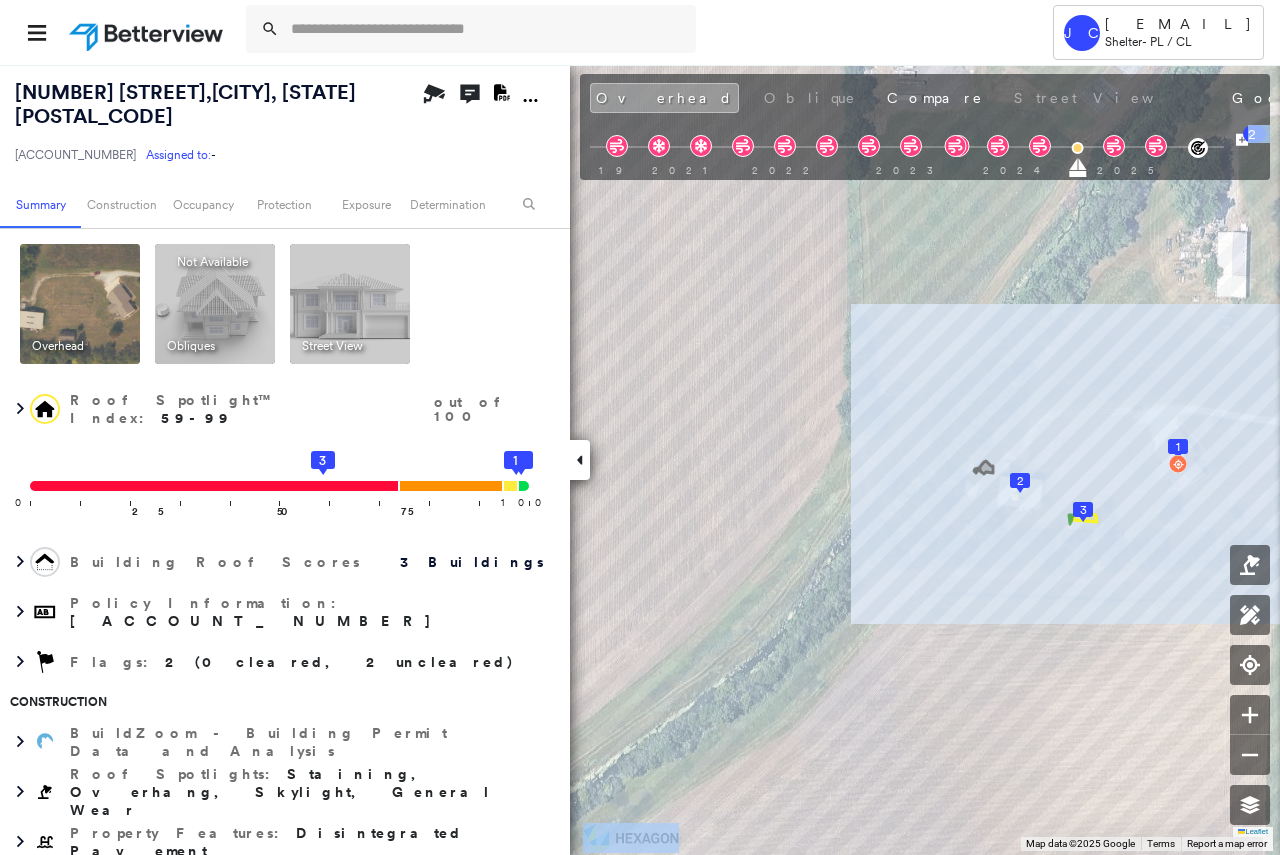 click on "1107 W Daumer Rd ,  Kouts, IN 46347 13-71-8360208-1 Assigned to:  - Assigned to:  - 13-71-8360208-1 Assigned to:  - Open Comments Download PDF Report Summary Construction Occupancy Protection Exposure Determination Overhead Obliques Not Available ; Street View Roof Spotlight™ Index :  59-99 out of 100 0 100 25 50 75 3 2 1 Building Roof Scores 3 Buildings Policy Information :  13-71-8360208-1 Flags :  2 (0 cleared, 2 uncleared) Construction BuildZoom - Building Permit Data and Analysis Roof Spotlights :  Staining, Overhang, Skylight, General Wear Property Features :  Disintegrated Pavement Roof Size & Shape :  3 buildings  Occupancy Place Detail Protection Exposure Fire Path FEMA Risk Index Wind Claim Predictor: Most Risky 1   out of  5 Additional Perils Determination Flags :  2 (0 cleared, 2 uncleared) Uncleared Flags (2) Cleared Flags  (0) LOW Low Priority Flagged 08/07/25 Clear MED Medium Priority Flagged 08/07/25 Clear Action Taken New Entry History Quote/New Business Terms & Conditions General Save Save" at bounding box center [640, 459] 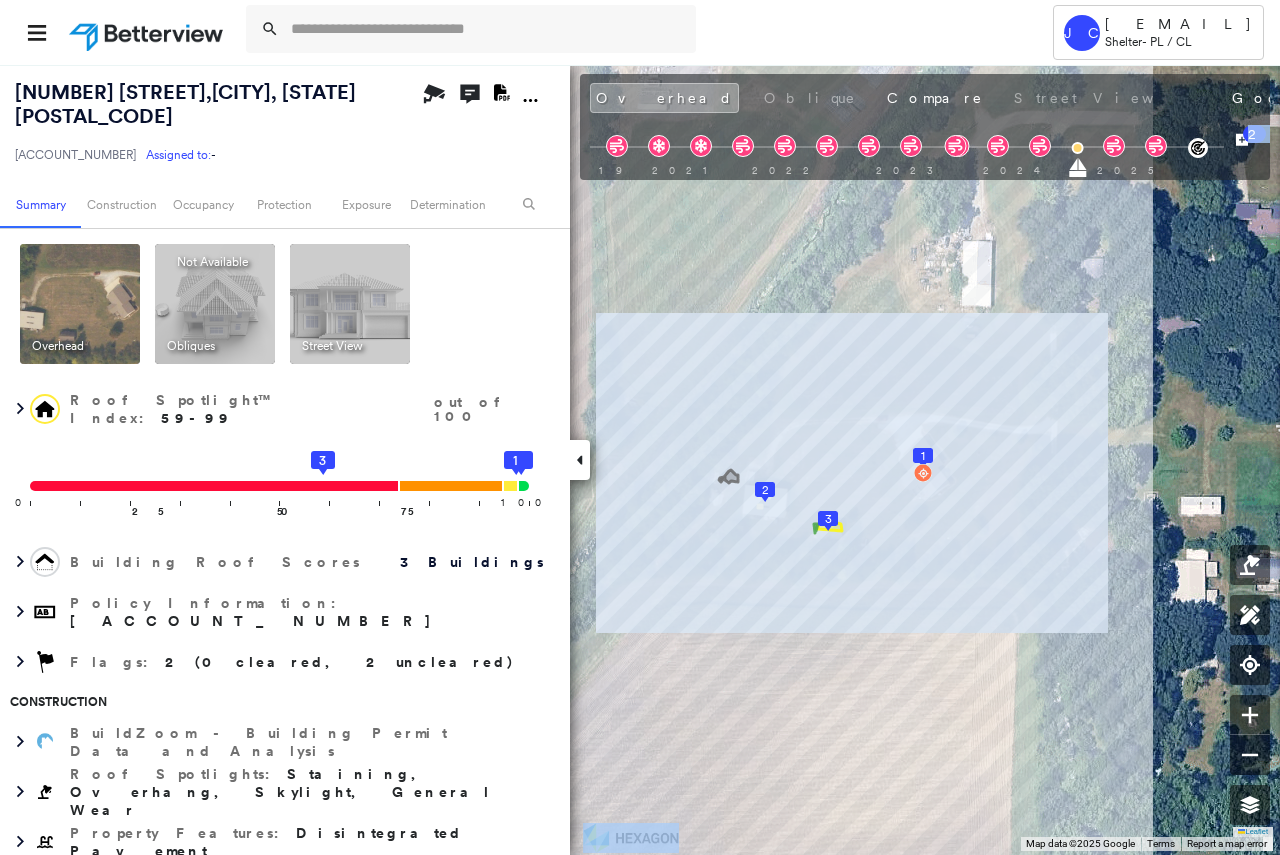 drag, startPoint x: 1236, startPoint y: 174, endPoint x: 526, endPoint y: 319, distance: 724.6551 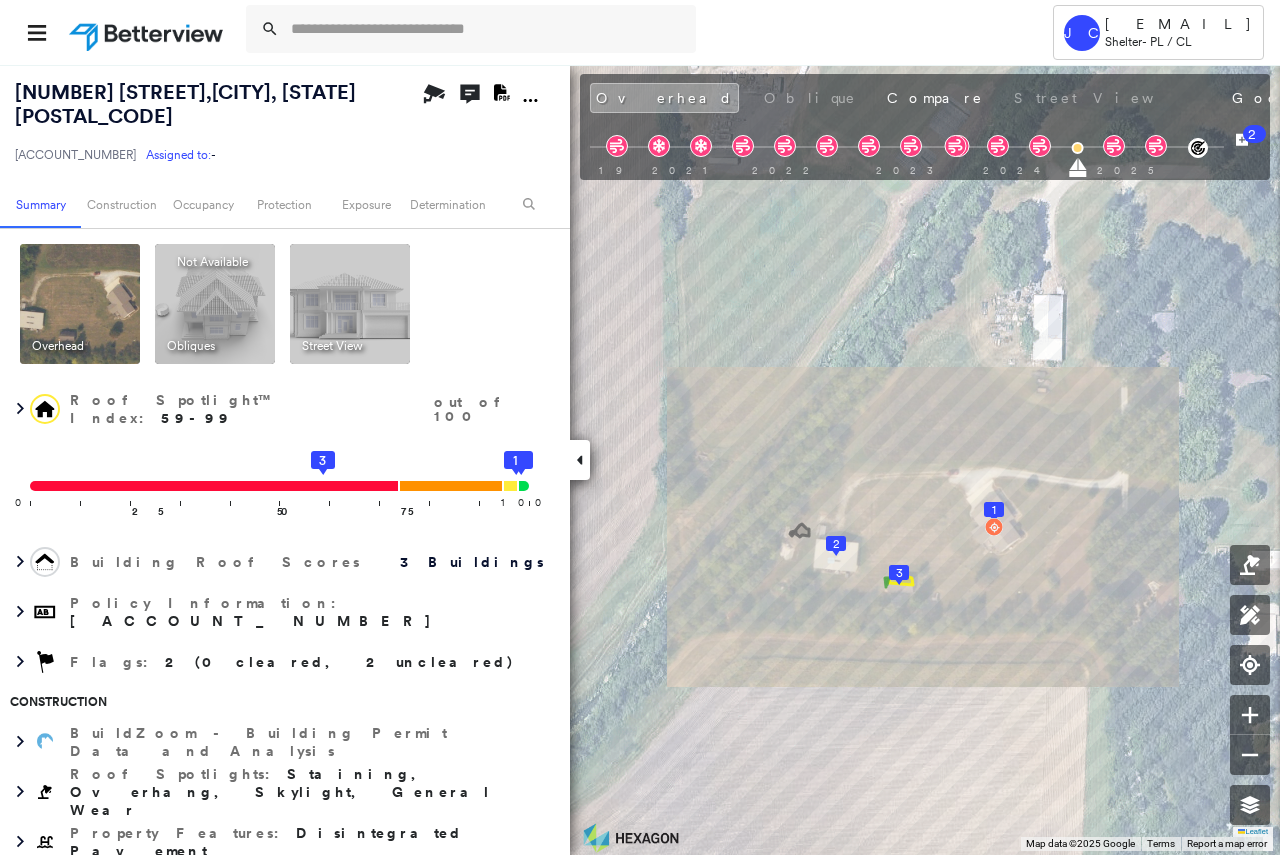 click 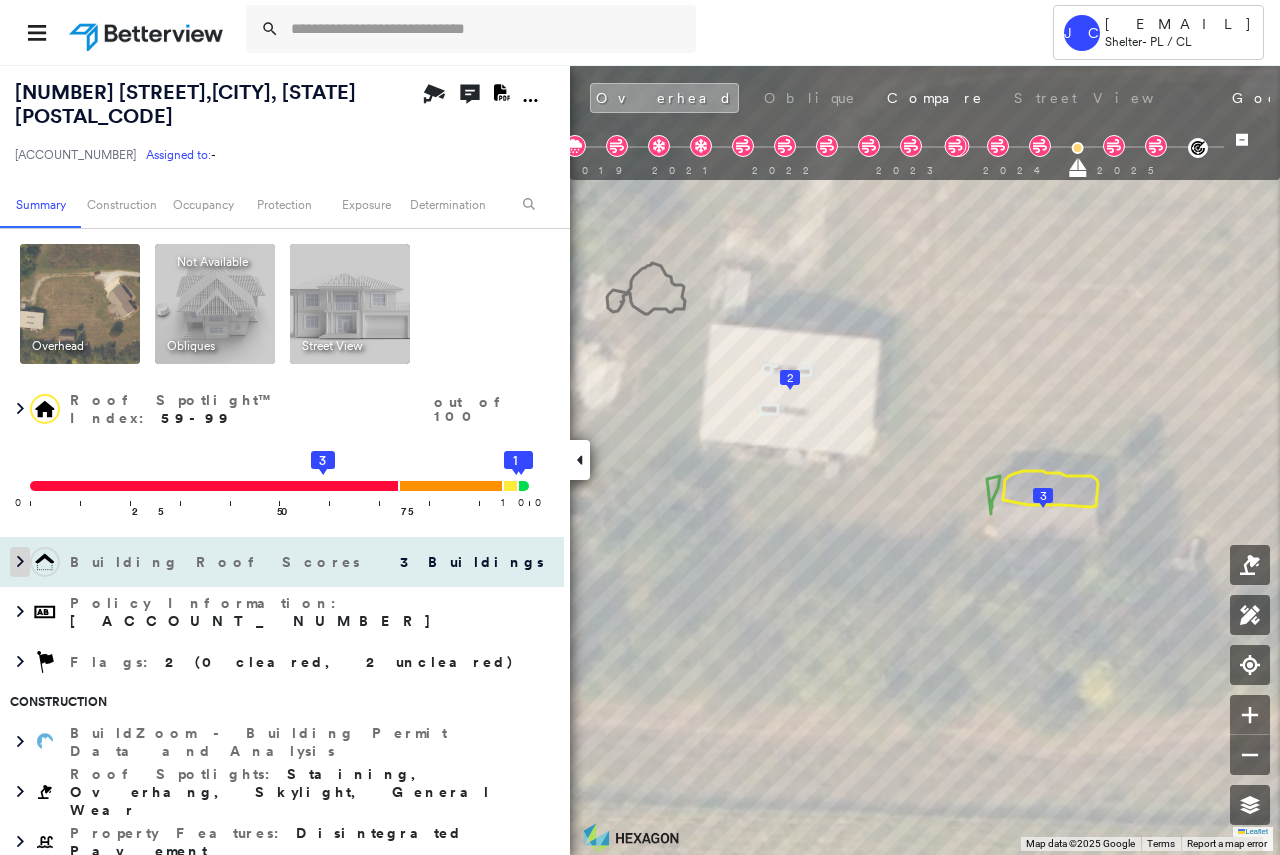 click at bounding box center (20, 562) 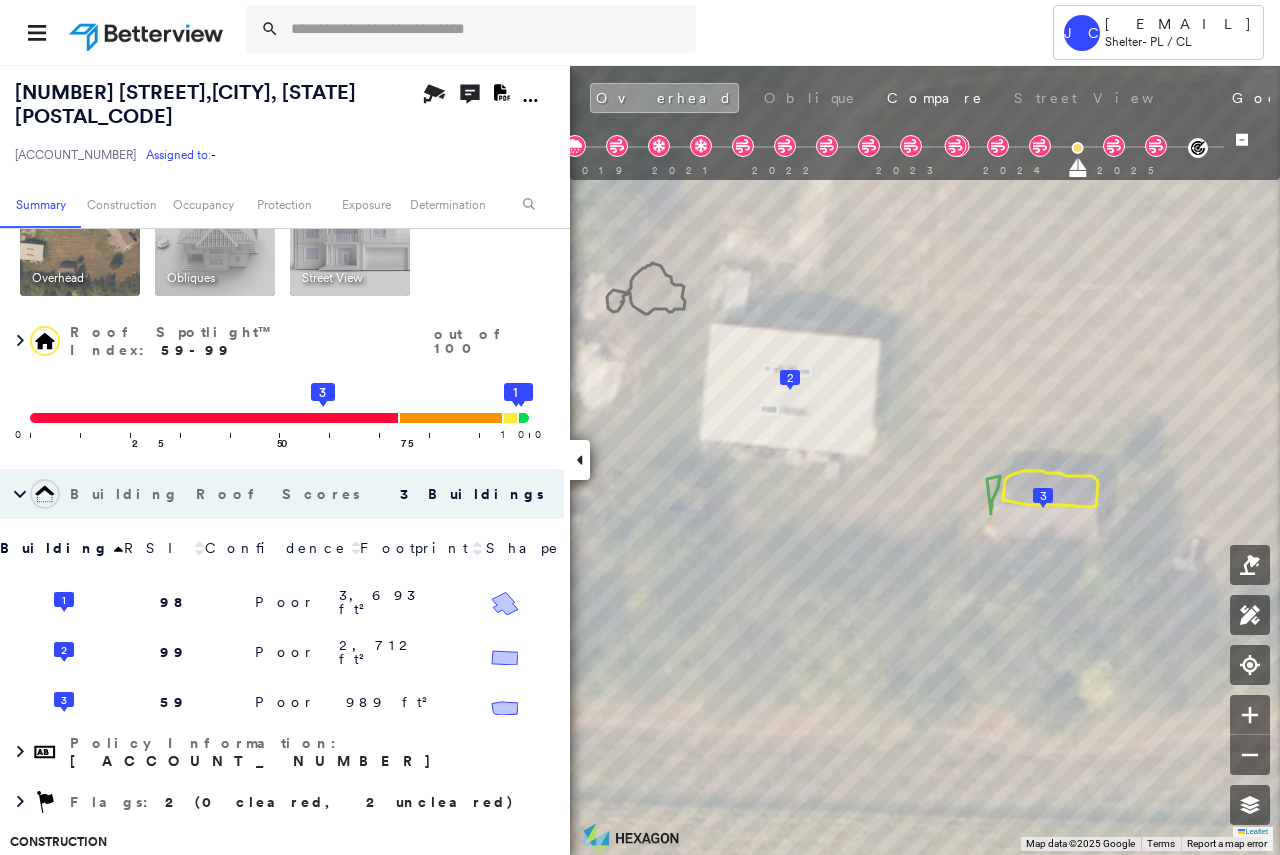 scroll, scrollTop: 100, scrollLeft: 0, axis: vertical 